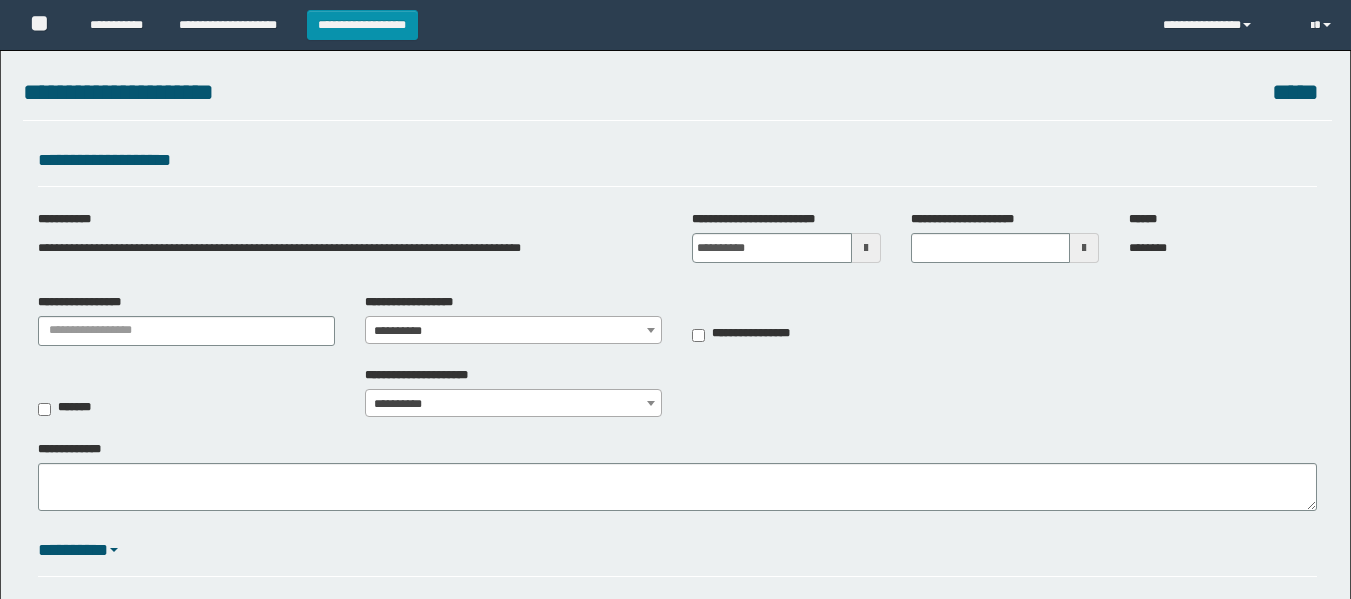 scroll, scrollTop: 0, scrollLeft: 0, axis: both 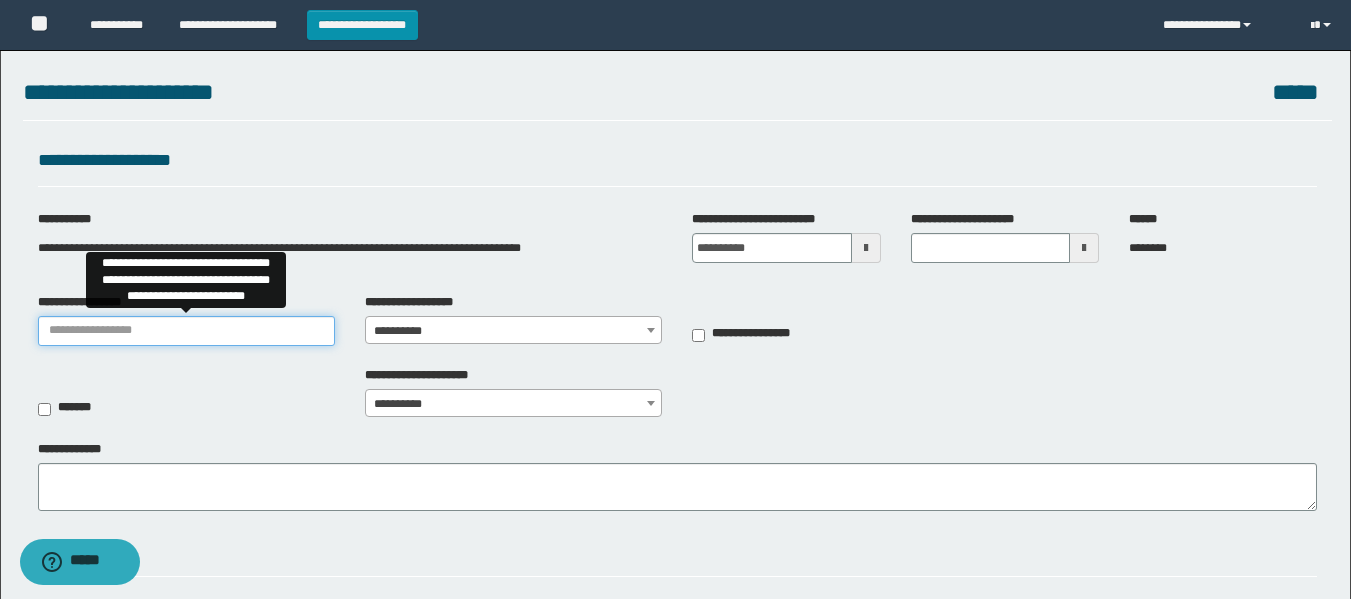 click on "**********" at bounding box center (186, 331) 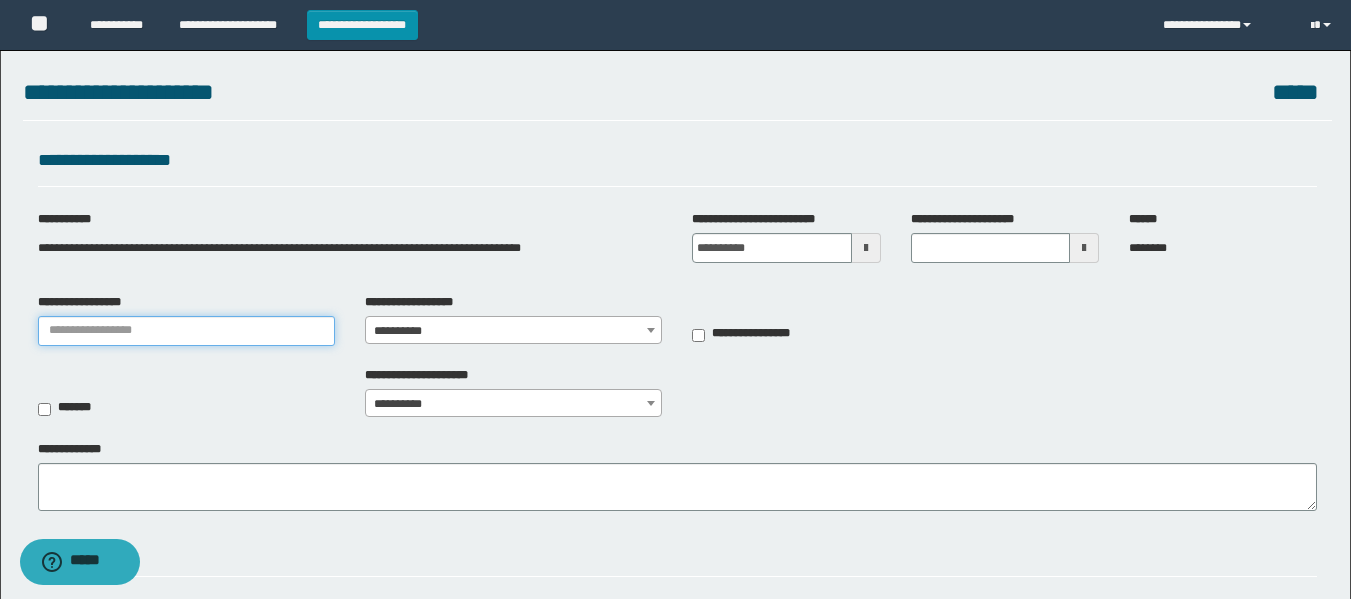 type on "**********" 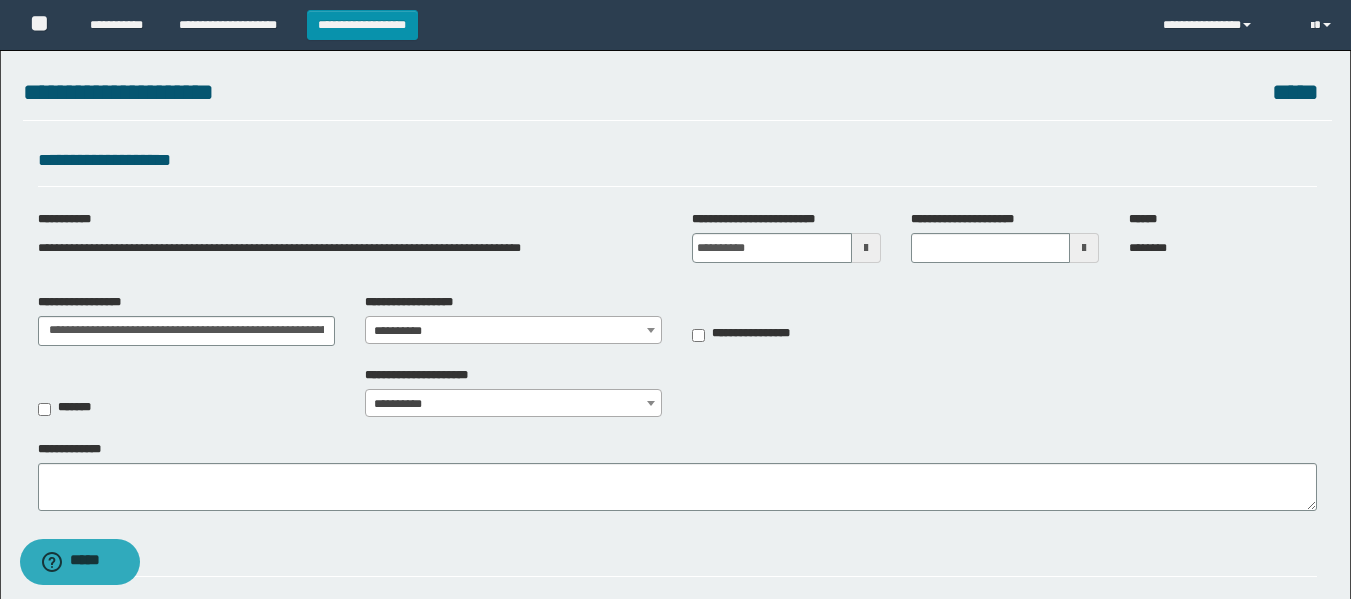 click on "**********" at bounding box center (513, 331) 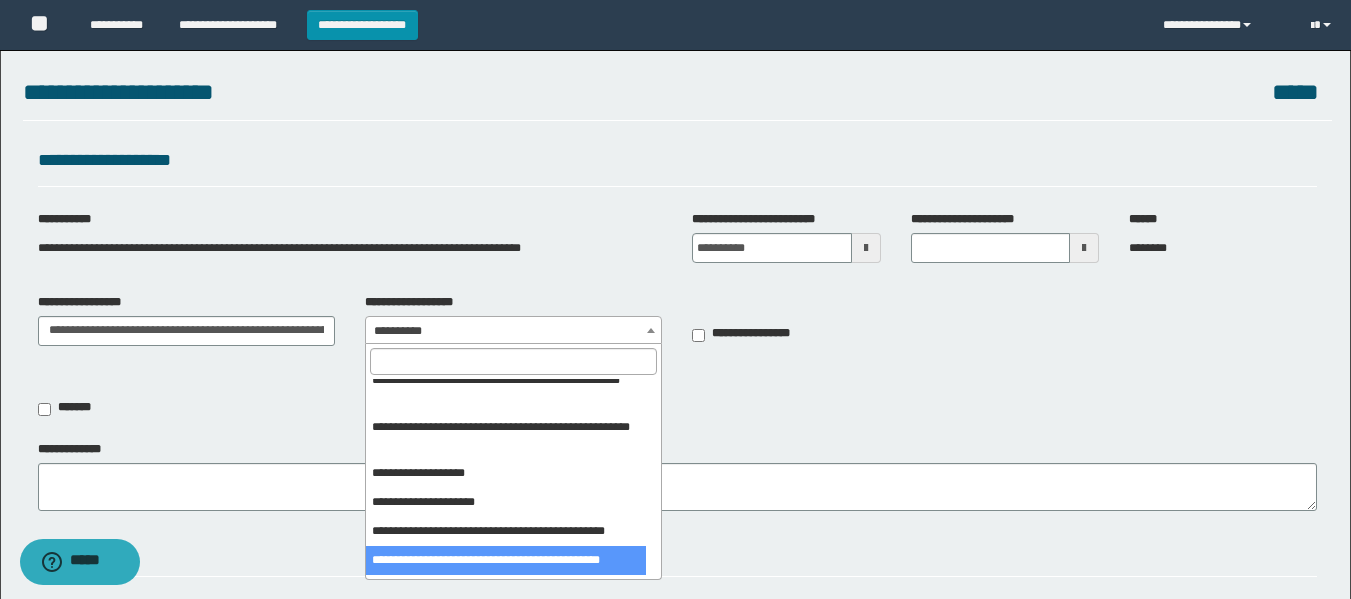 scroll, scrollTop: 200, scrollLeft: 0, axis: vertical 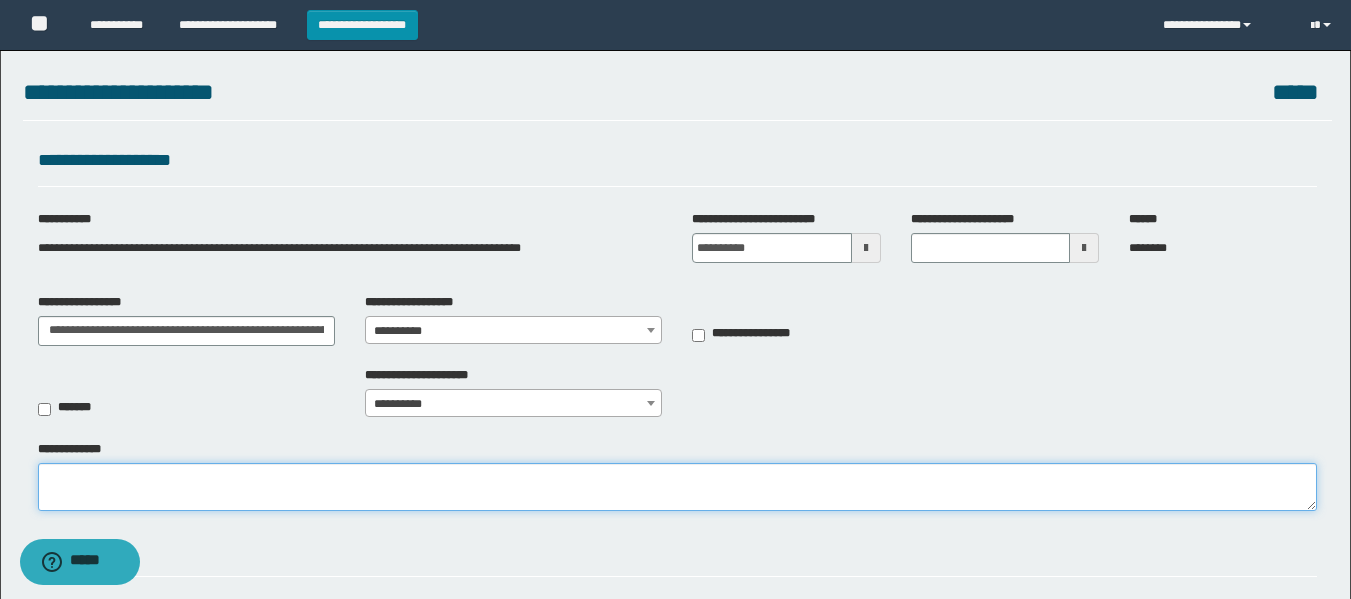 click on "**********" at bounding box center [677, 487] 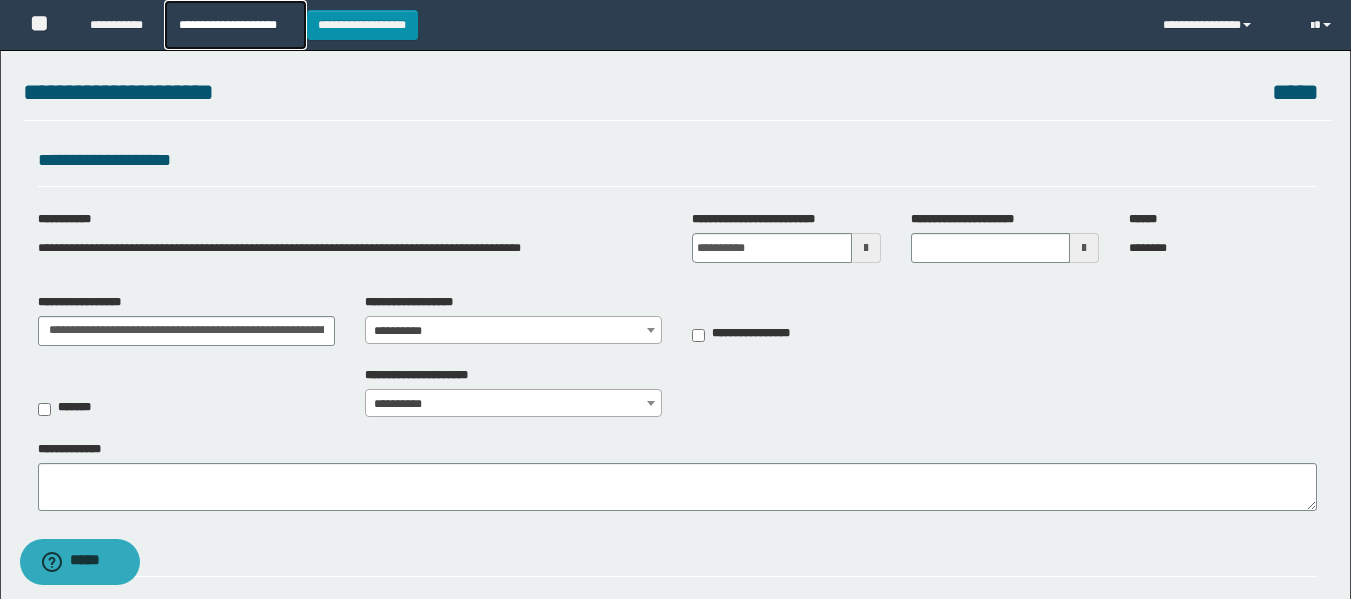 click on "**********" at bounding box center [235, 25] 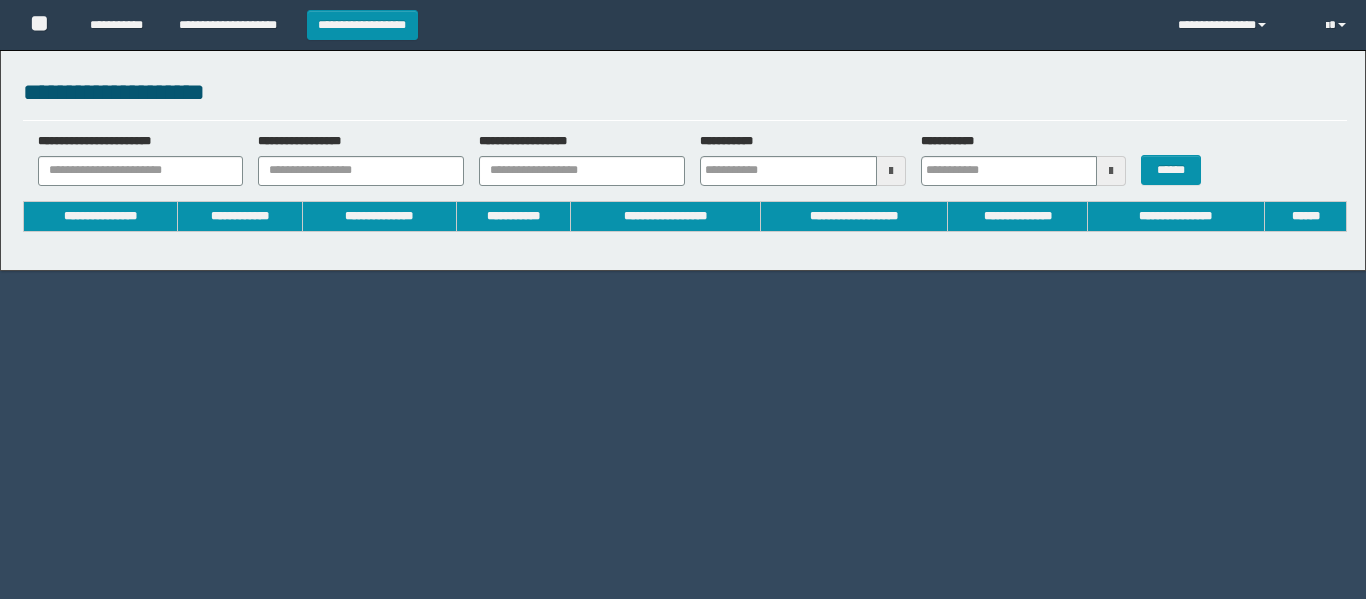 scroll, scrollTop: 0, scrollLeft: 0, axis: both 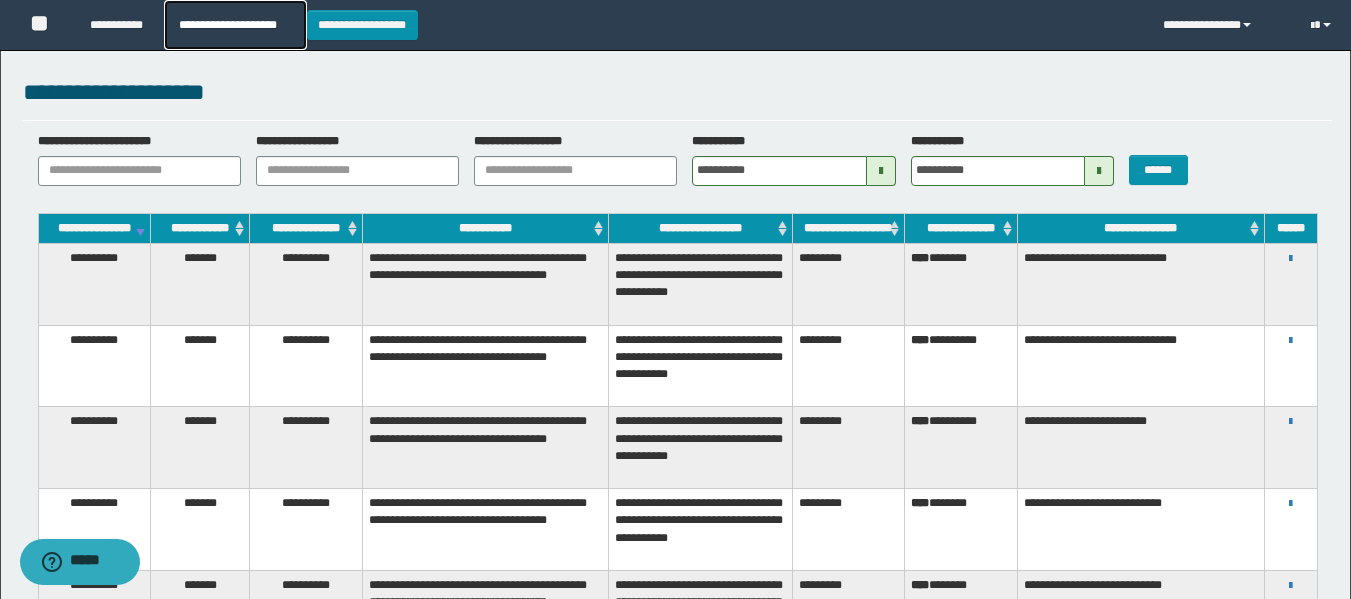 click on "**********" at bounding box center [235, 25] 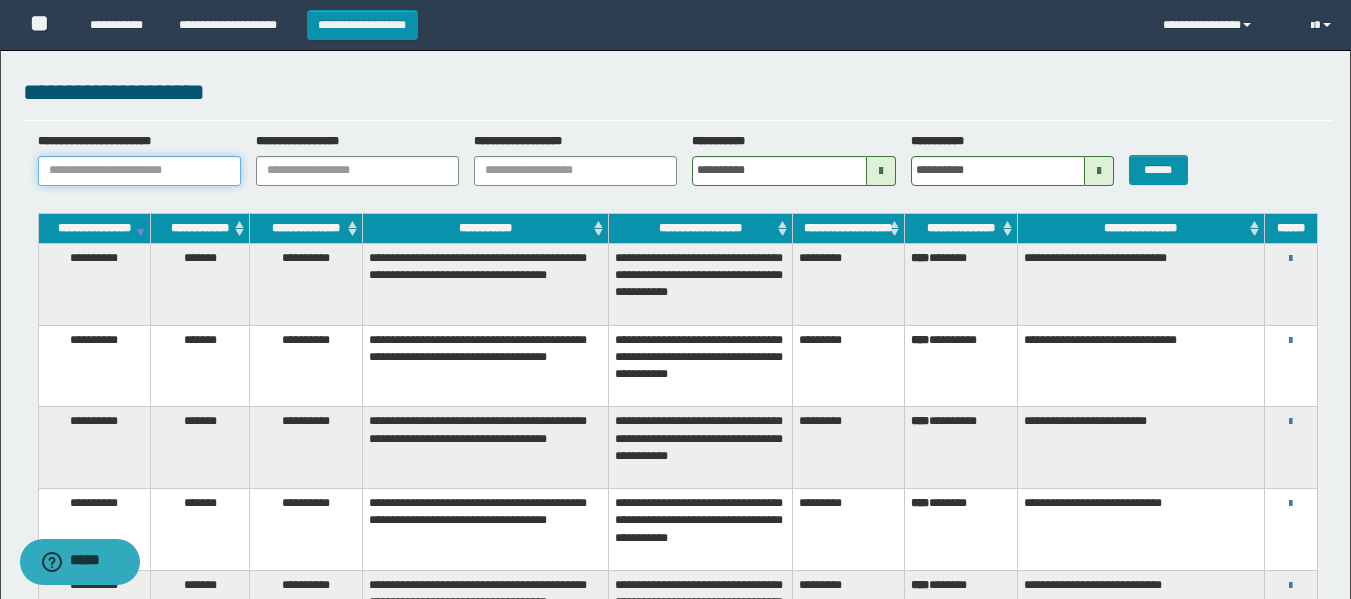 paste on "********" 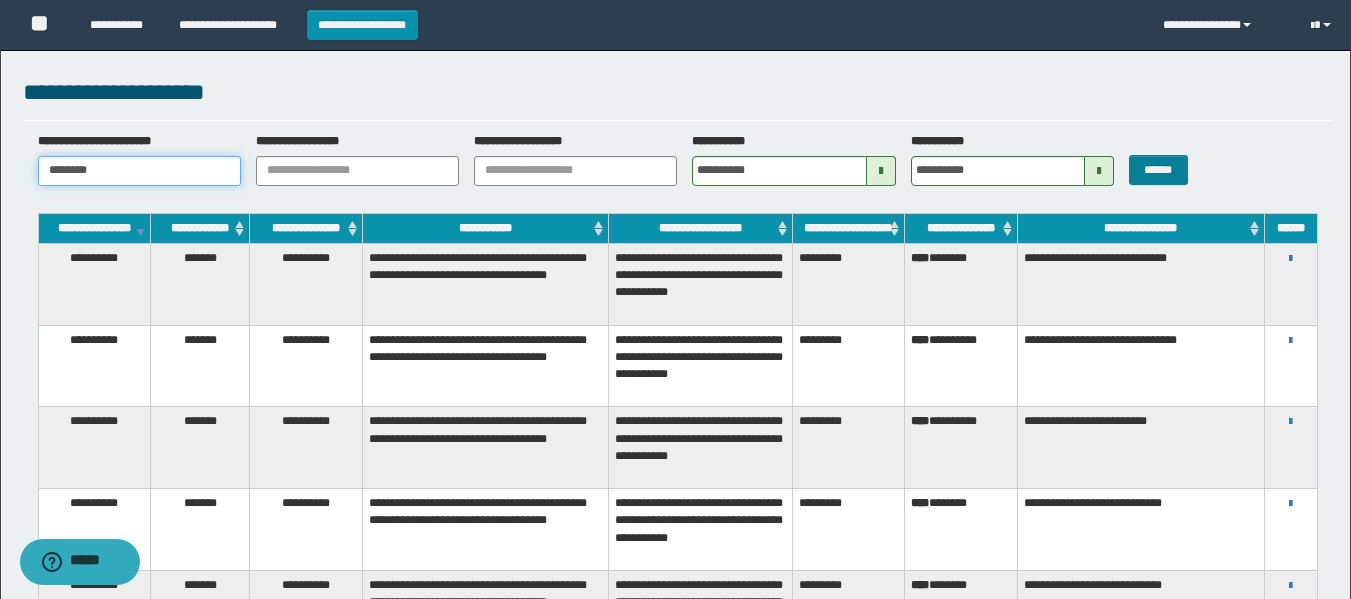 type on "********" 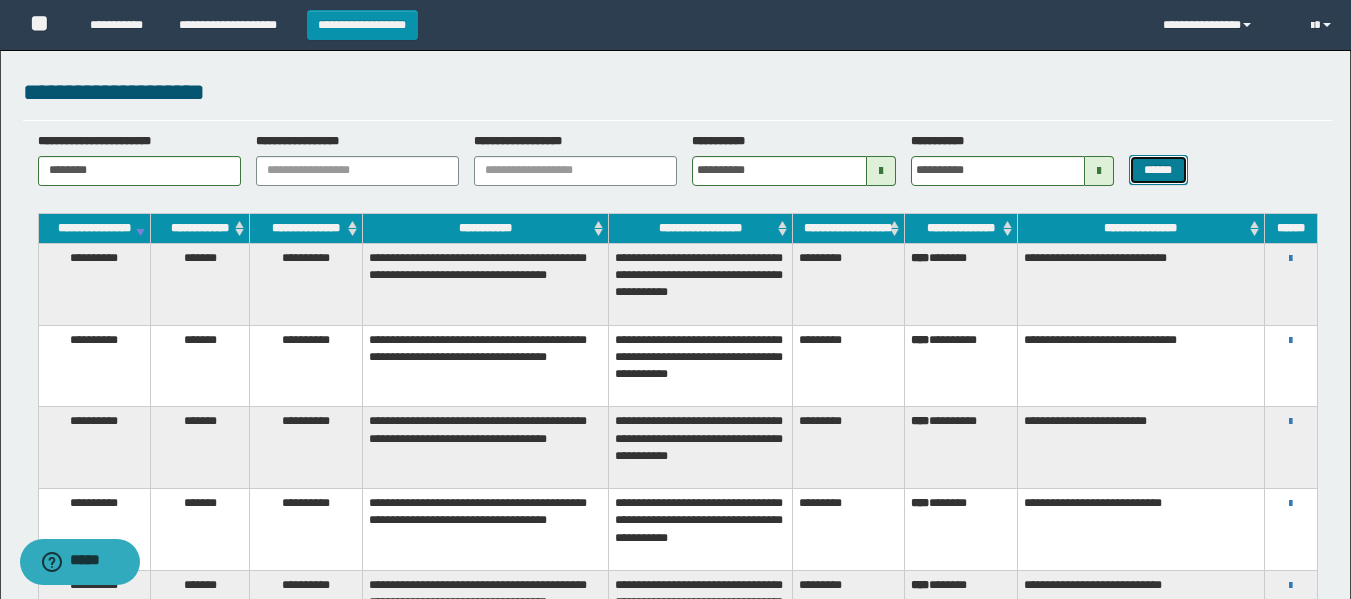 click on "******" at bounding box center (1158, 170) 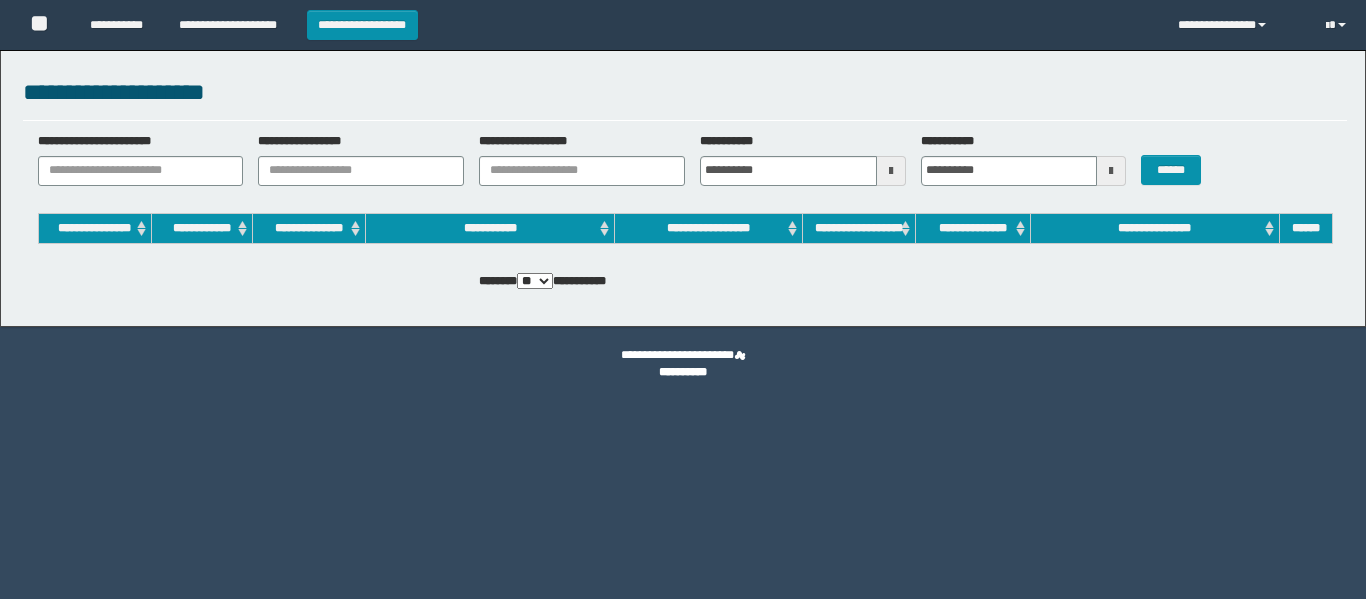 scroll, scrollTop: 0, scrollLeft: 0, axis: both 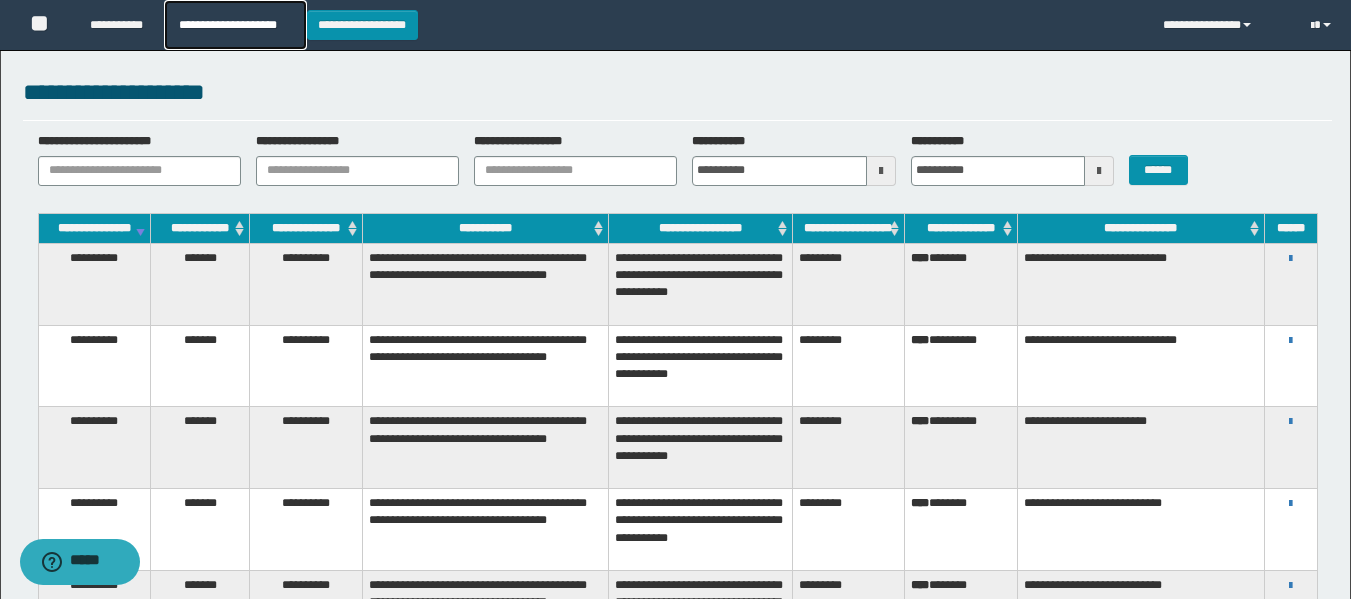 drag, startPoint x: 79, startPoint y: 169, endPoint x: 217, endPoint y: 18, distance: 204.5605 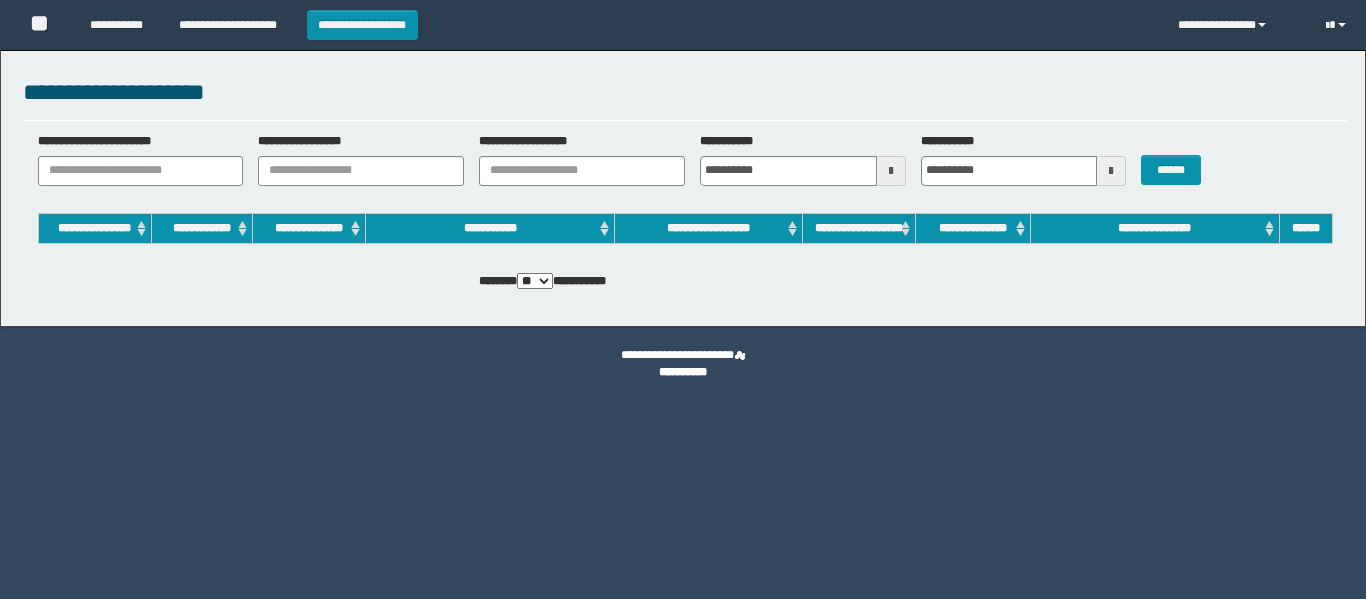 scroll, scrollTop: 0, scrollLeft: 0, axis: both 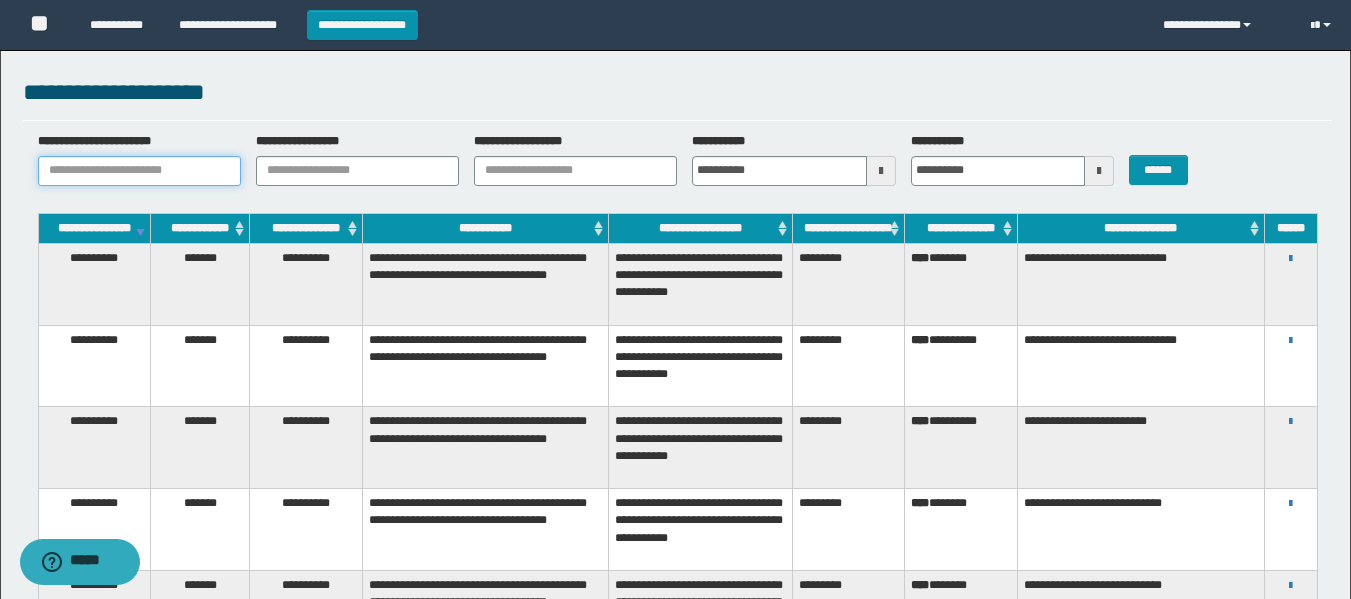 click on "**********" at bounding box center (139, 171) 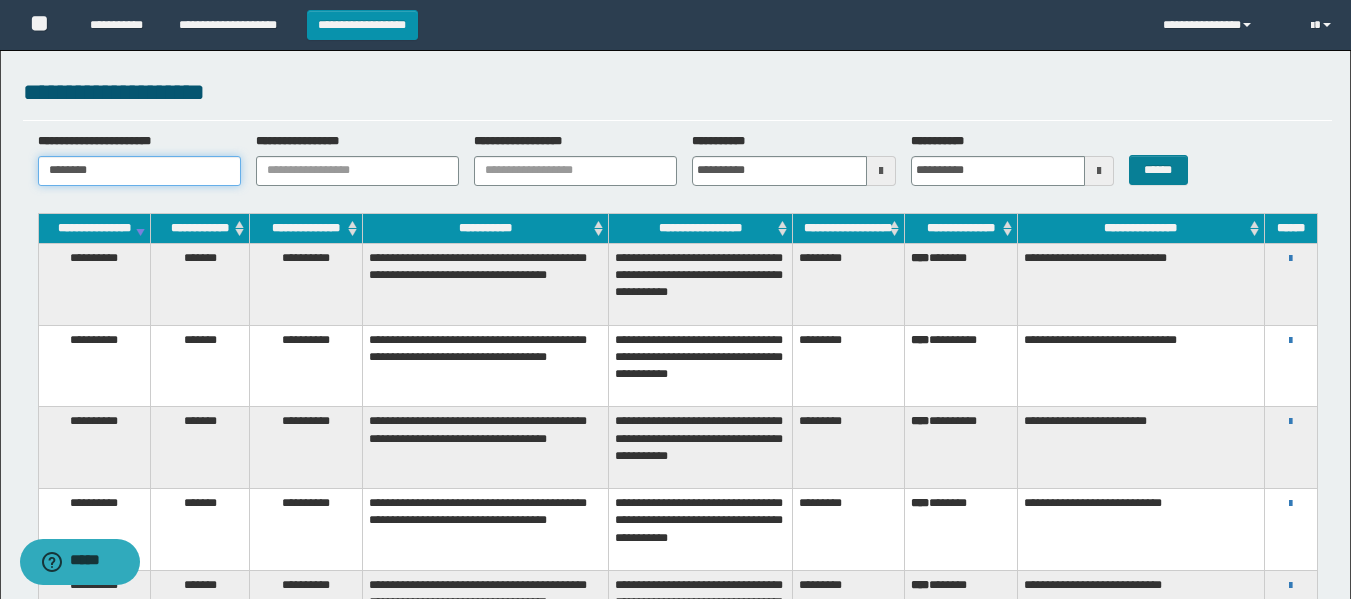 type on "********" 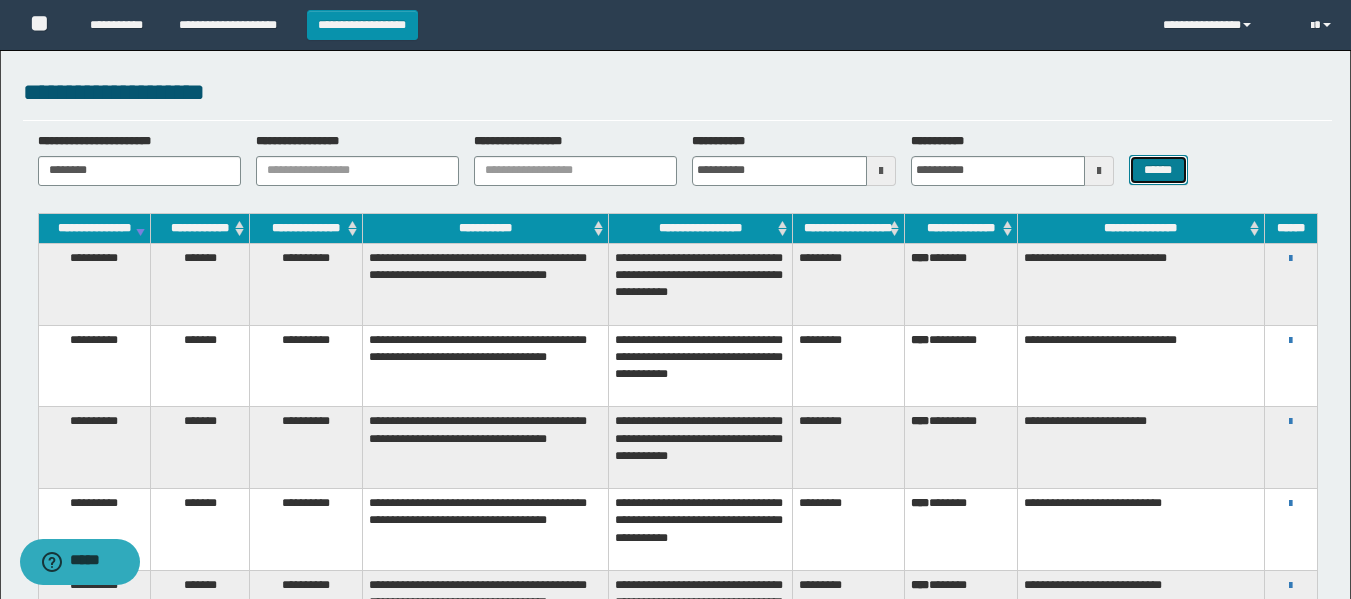 click on "******" at bounding box center [1158, 170] 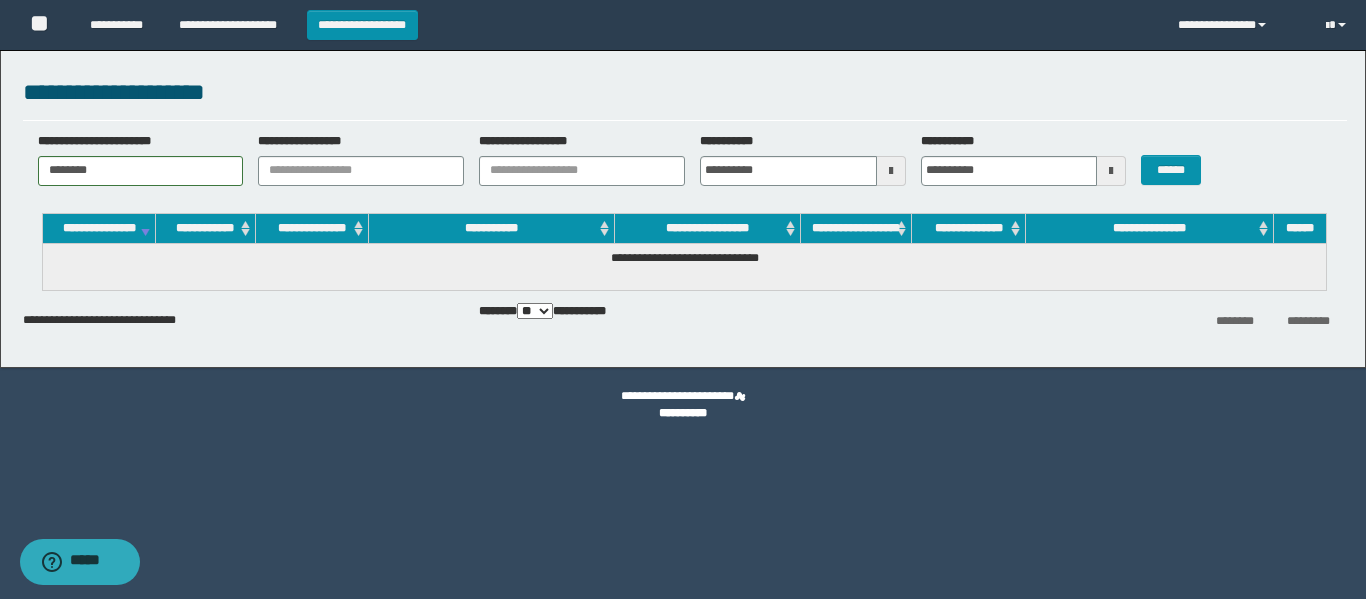 click at bounding box center [891, 171] 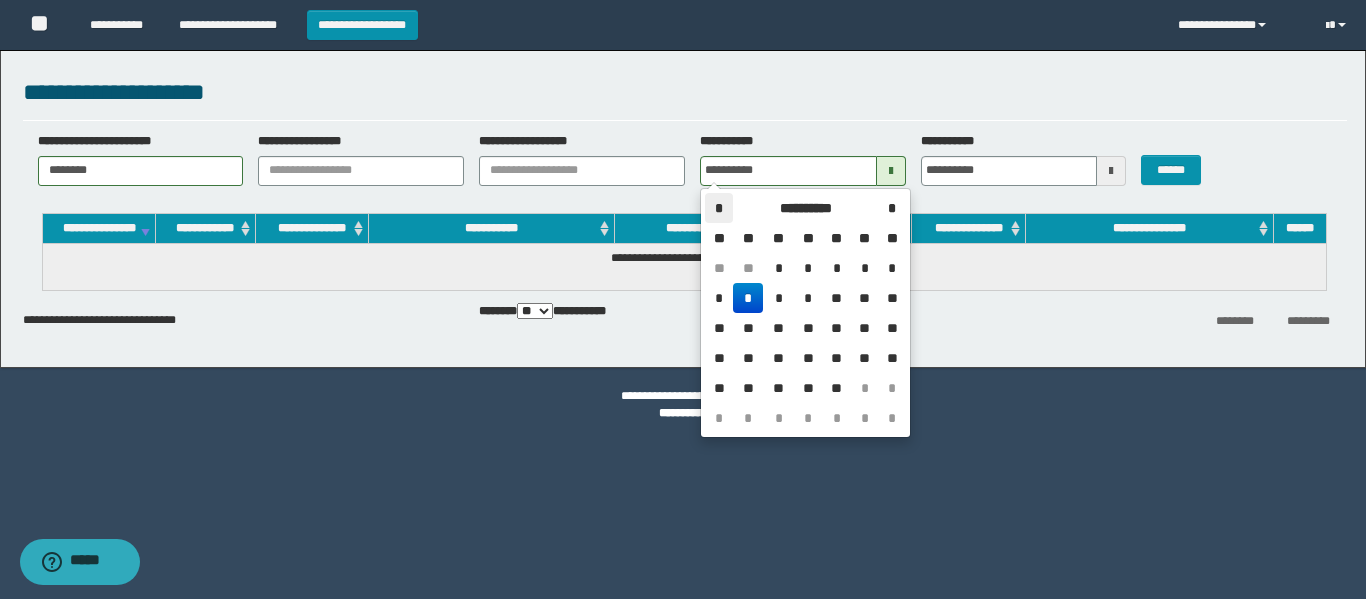 click on "*" at bounding box center [719, 208] 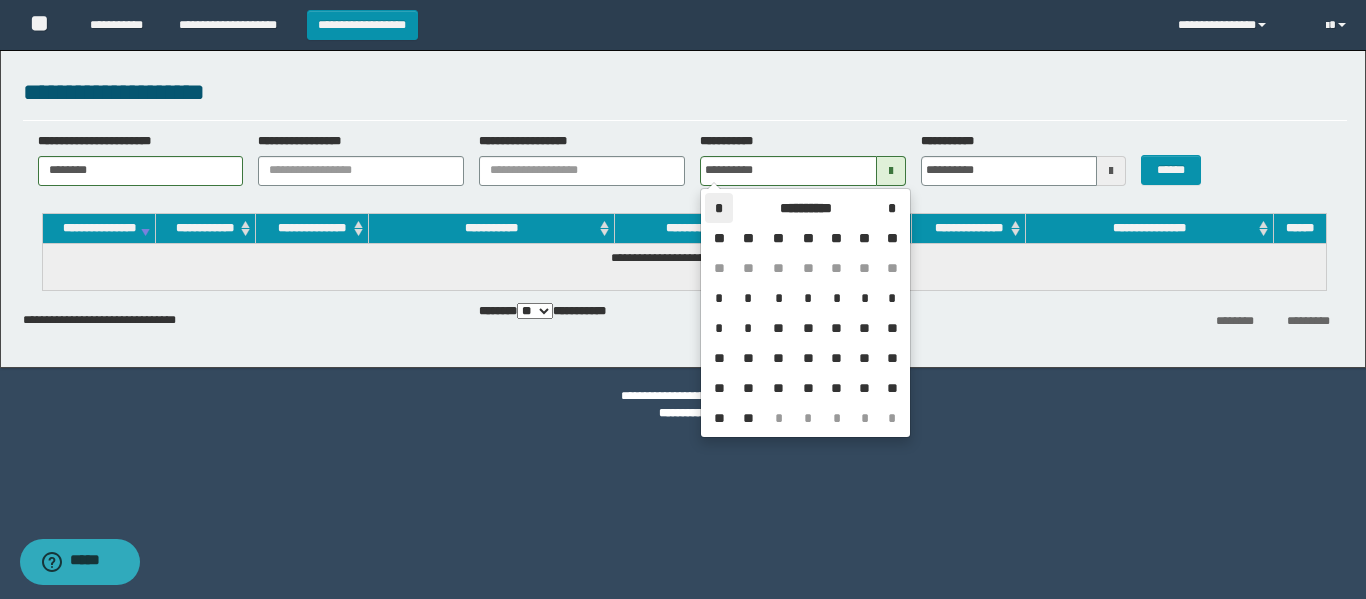 click on "*" at bounding box center [719, 208] 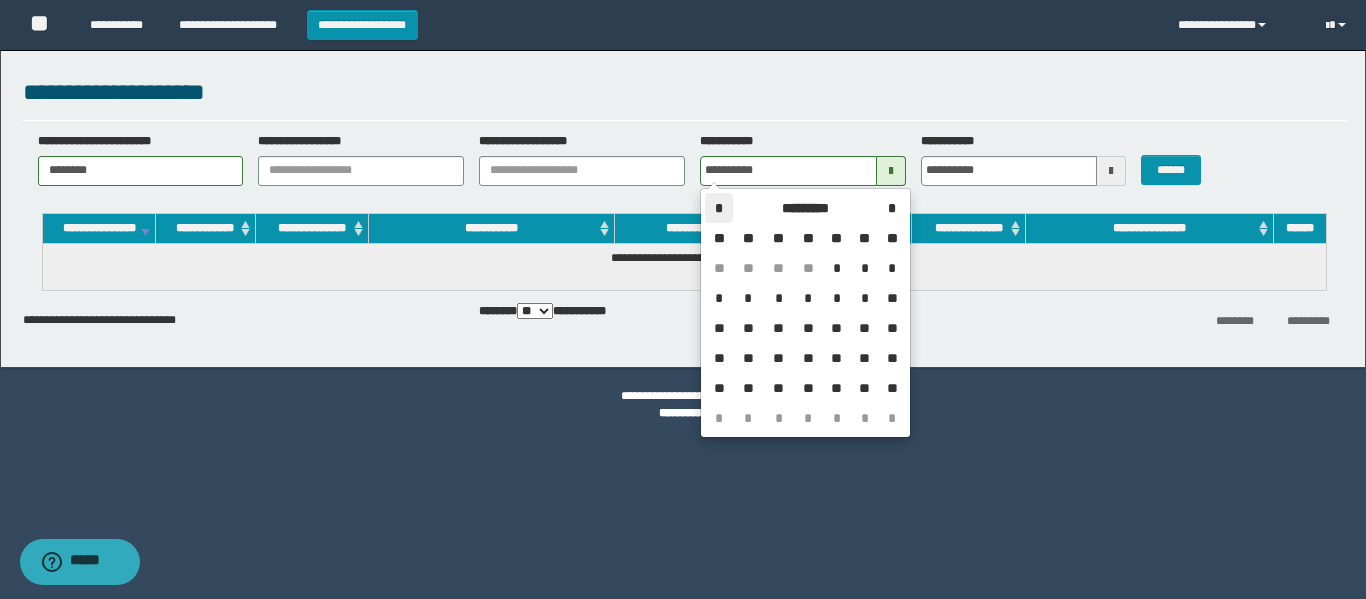 click on "*" at bounding box center [719, 208] 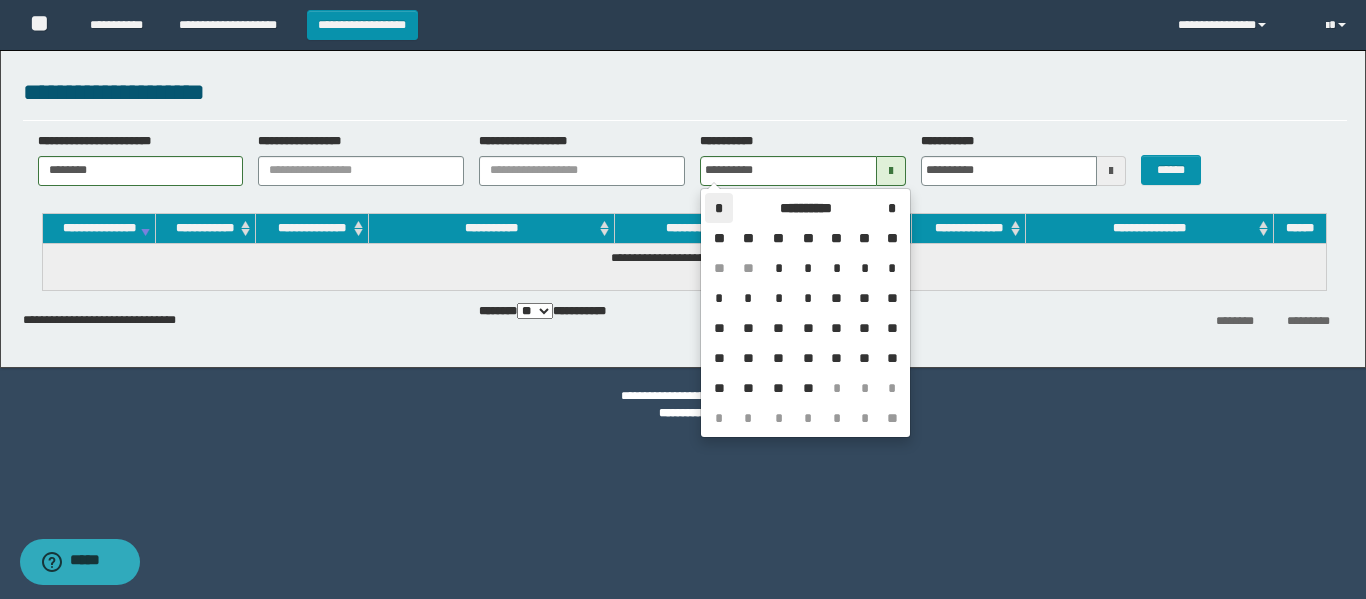 click on "*" at bounding box center (719, 208) 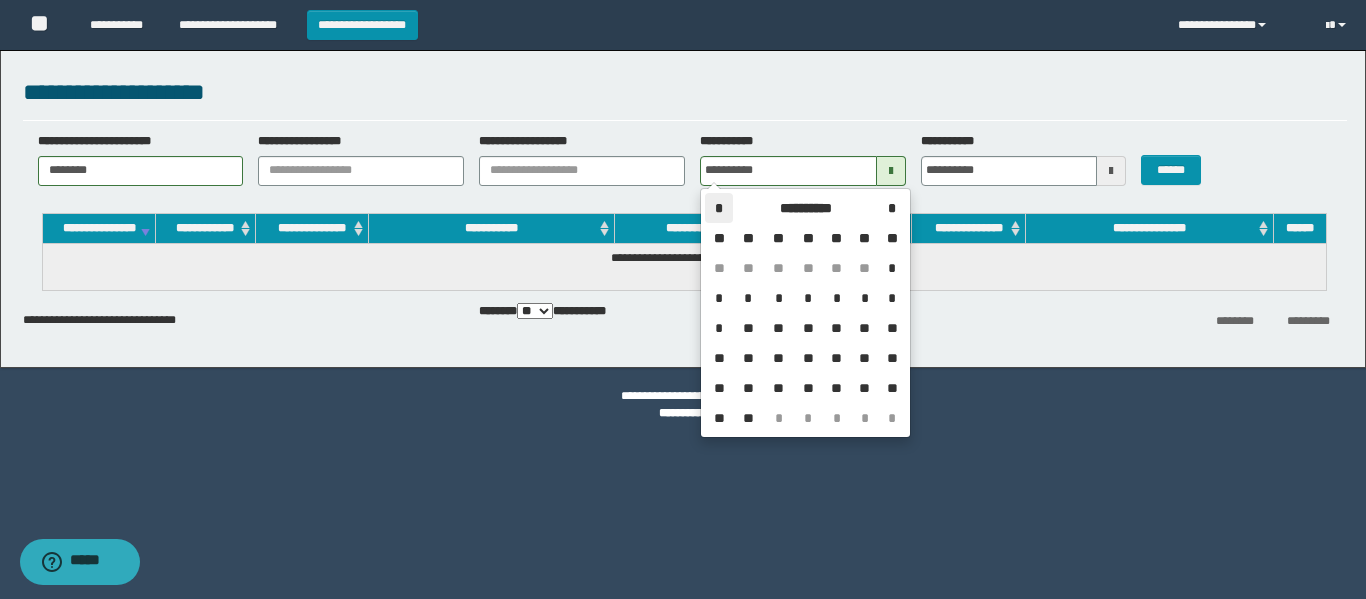 click on "*" at bounding box center (719, 208) 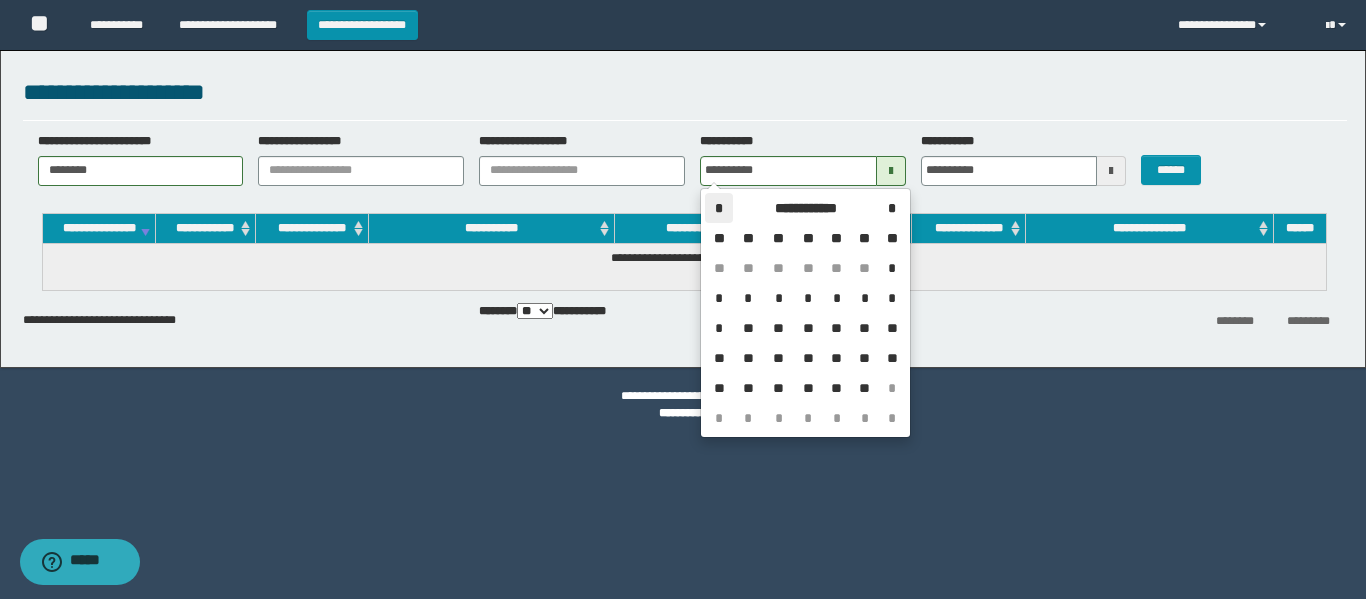 click on "*" at bounding box center (719, 208) 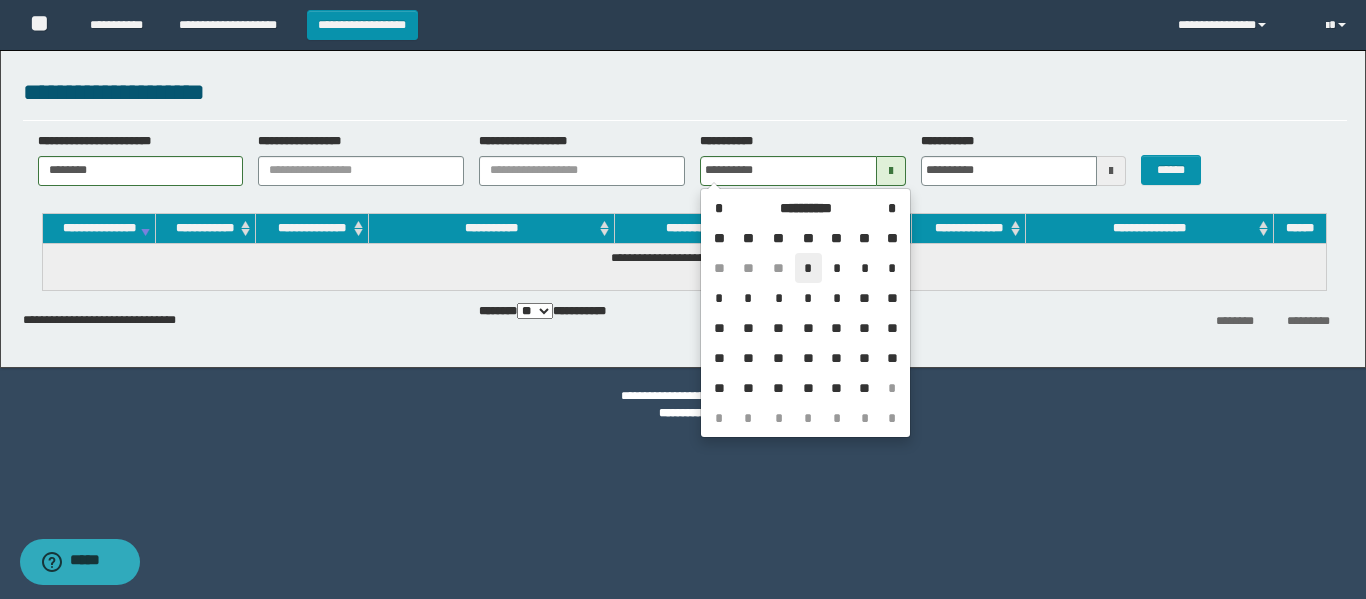click on "*" at bounding box center (809, 268) 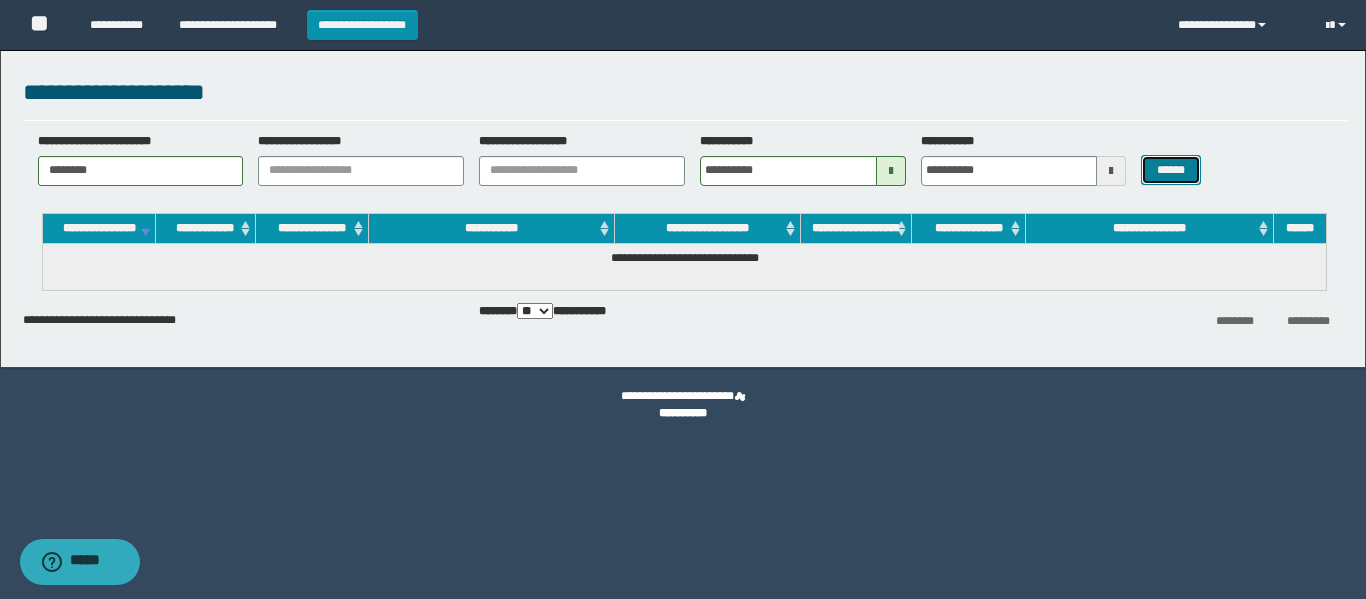 click on "******" at bounding box center (1170, 170) 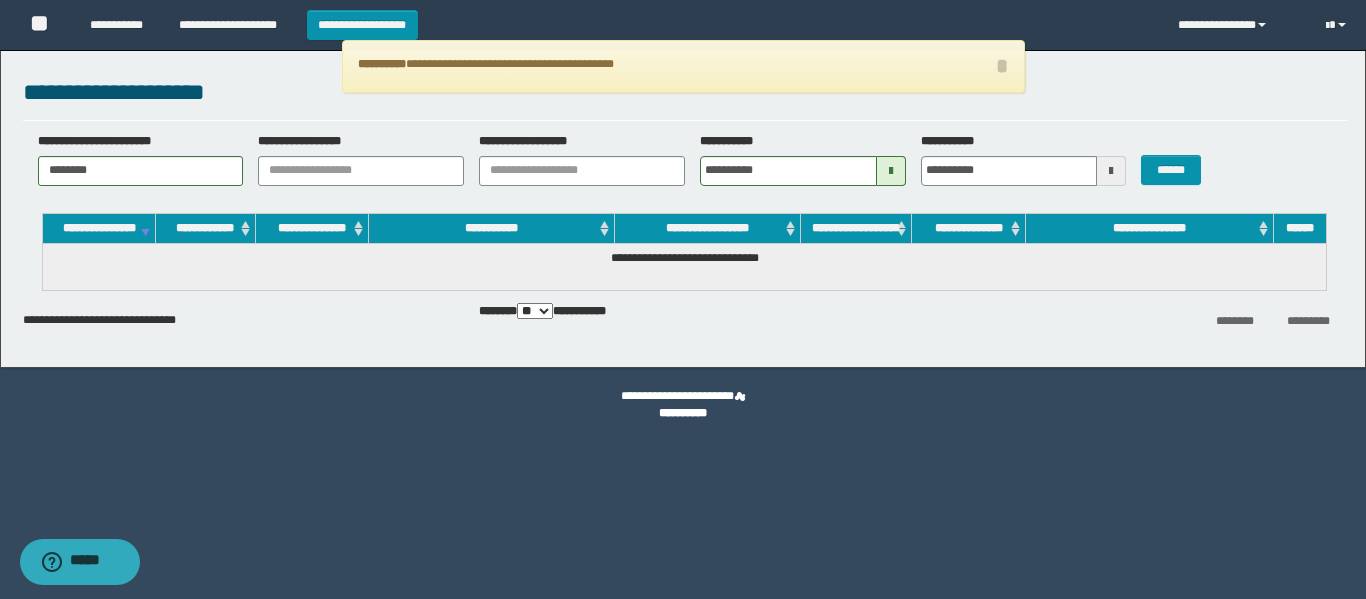 click at bounding box center [1111, 171] 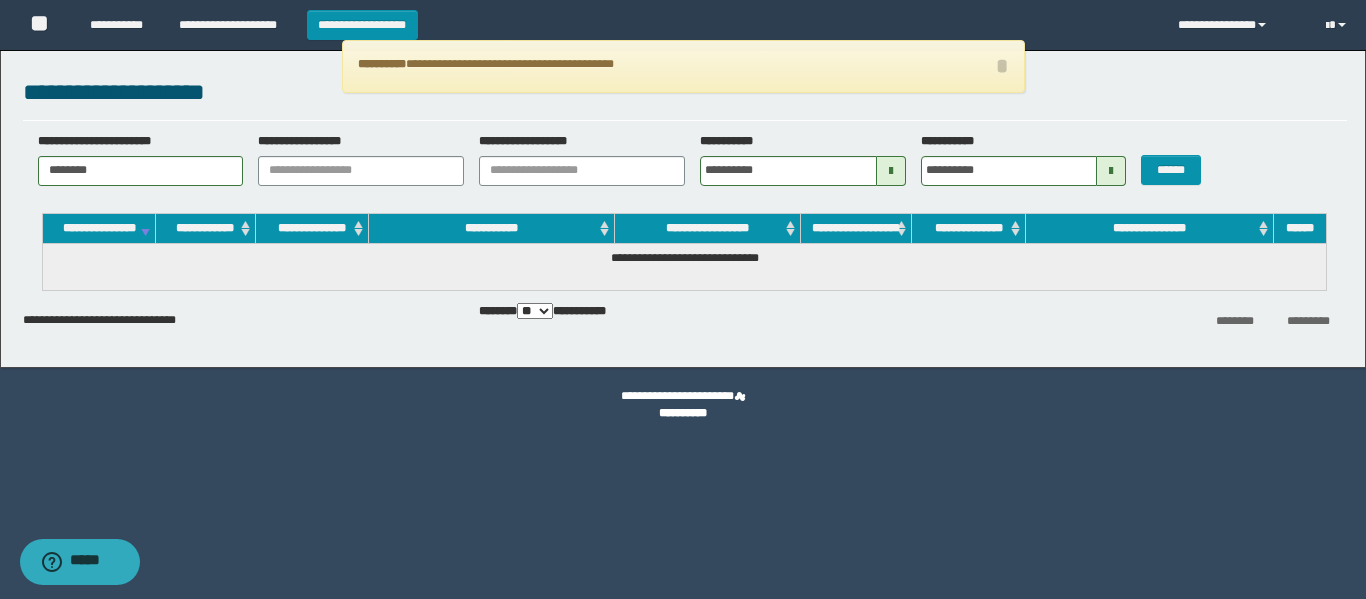 click at bounding box center [1111, 171] 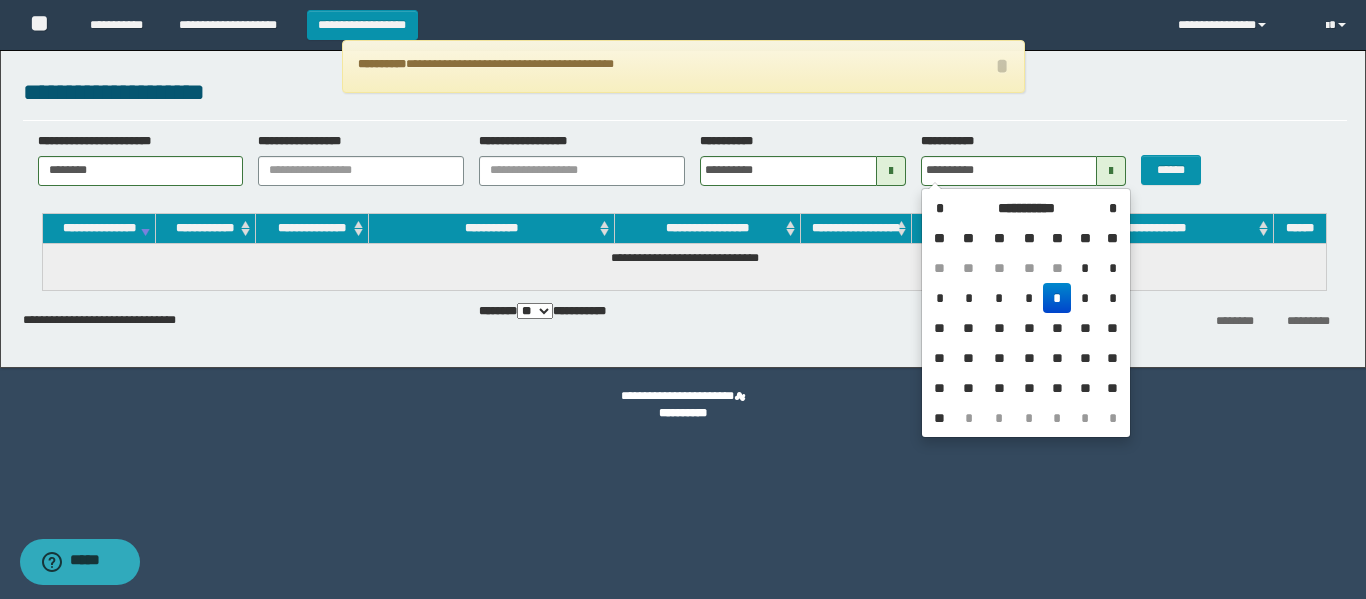 click on "**********" at bounding box center (905, 166) 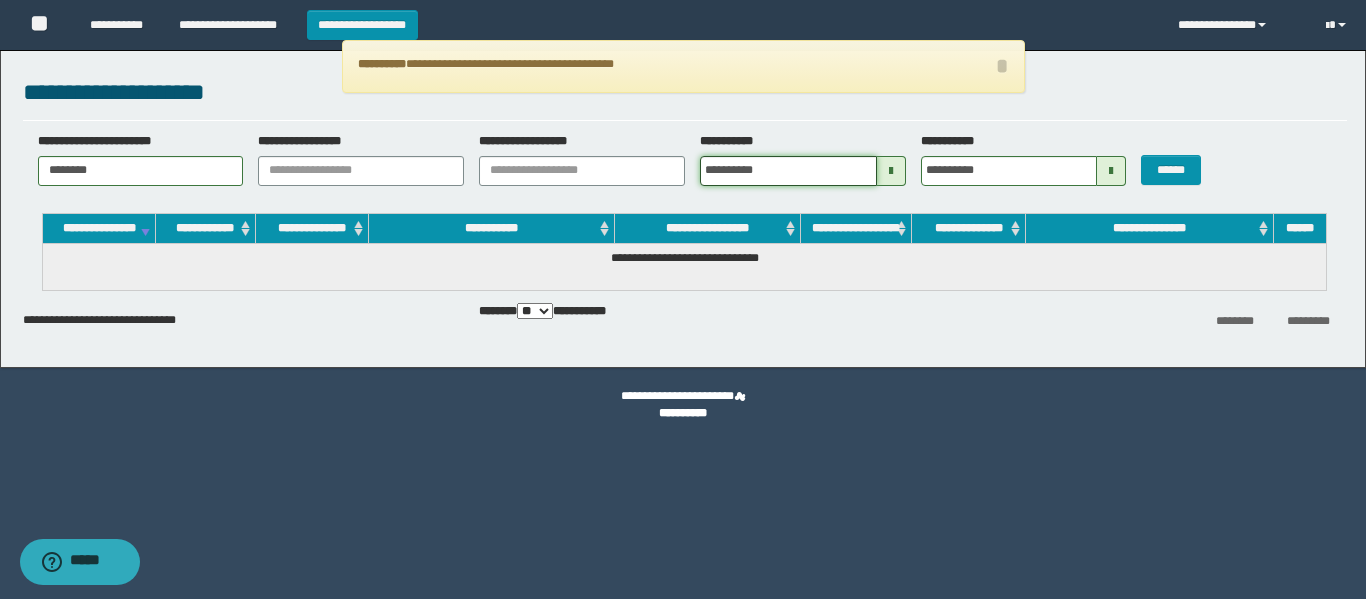 click on "**********" at bounding box center [788, 171] 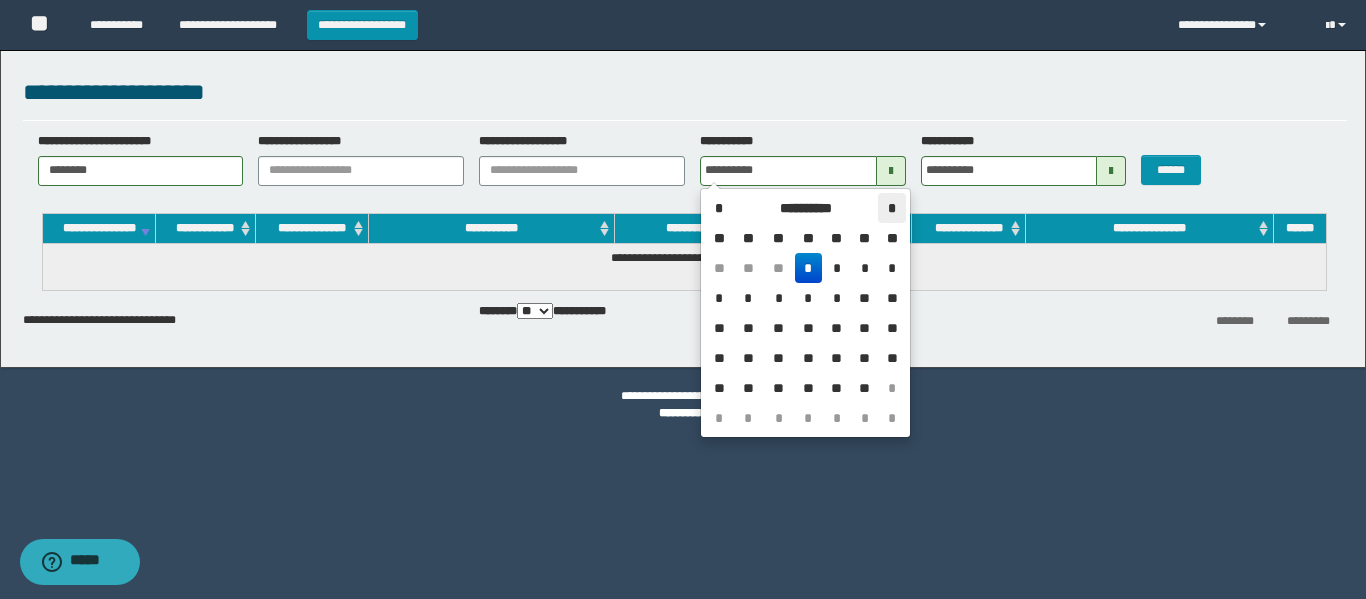 click on "*" at bounding box center [891, 208] 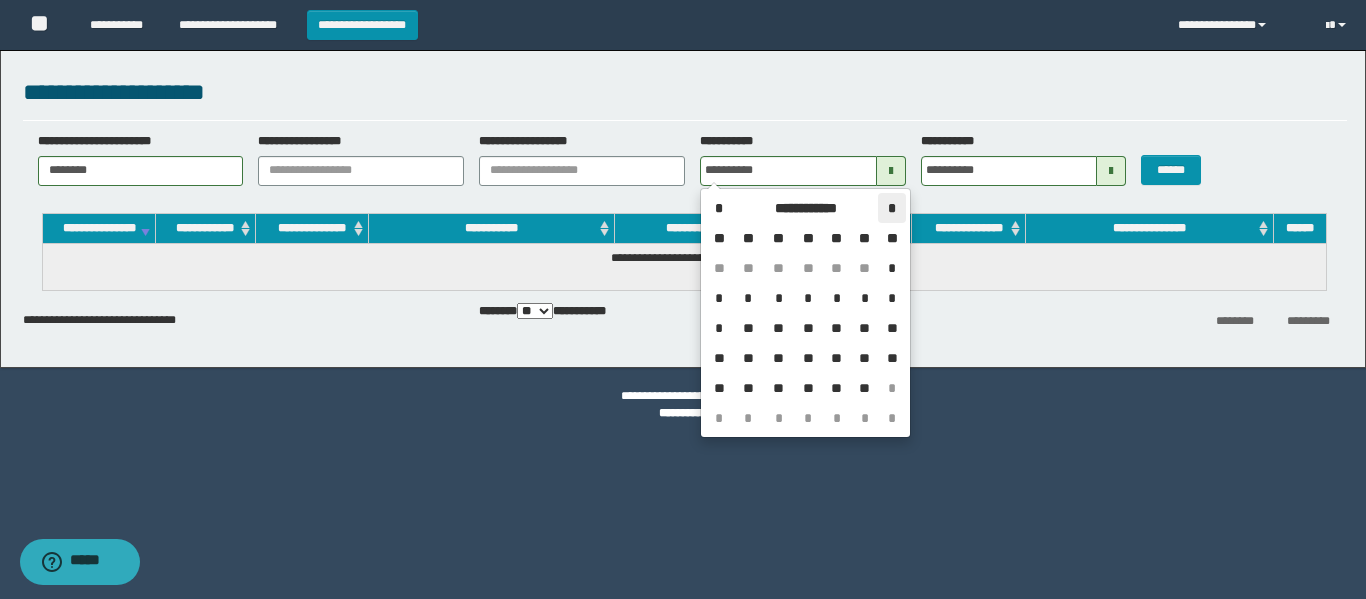 click on "*" at bounding box center [891, 208] 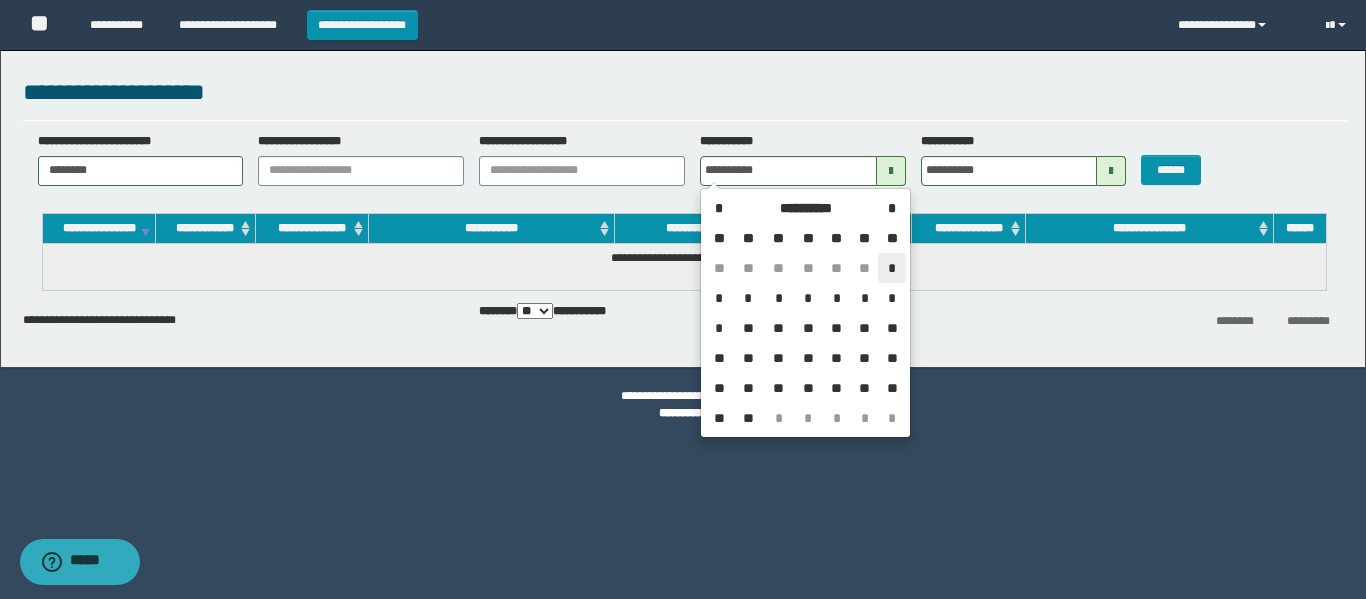 click on "*" at bounding box center [891, 268] 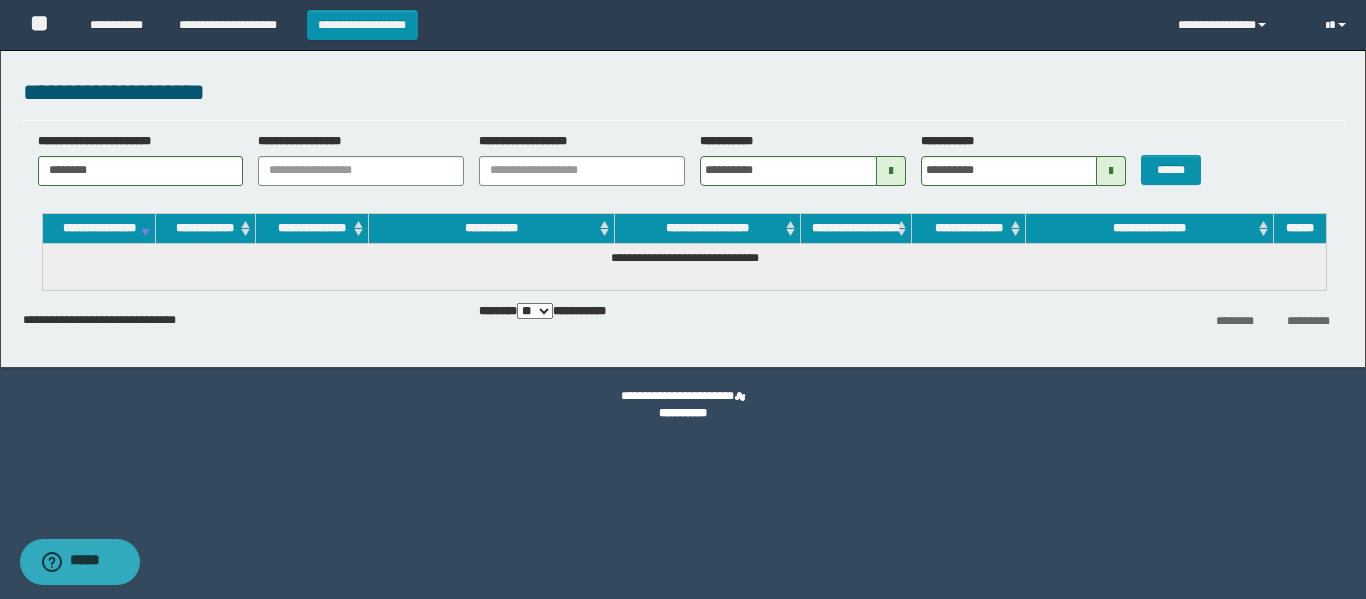 click at bounding box center (1111, 171) 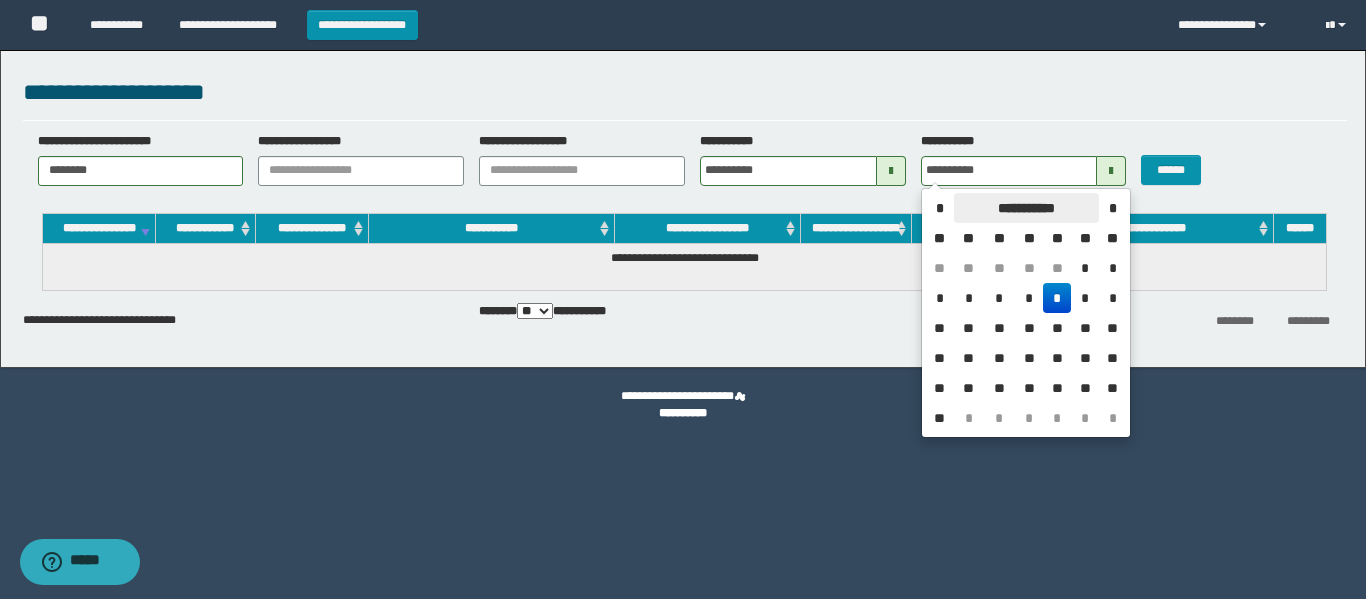 click on "**********" at bounding box center [1026, 208] 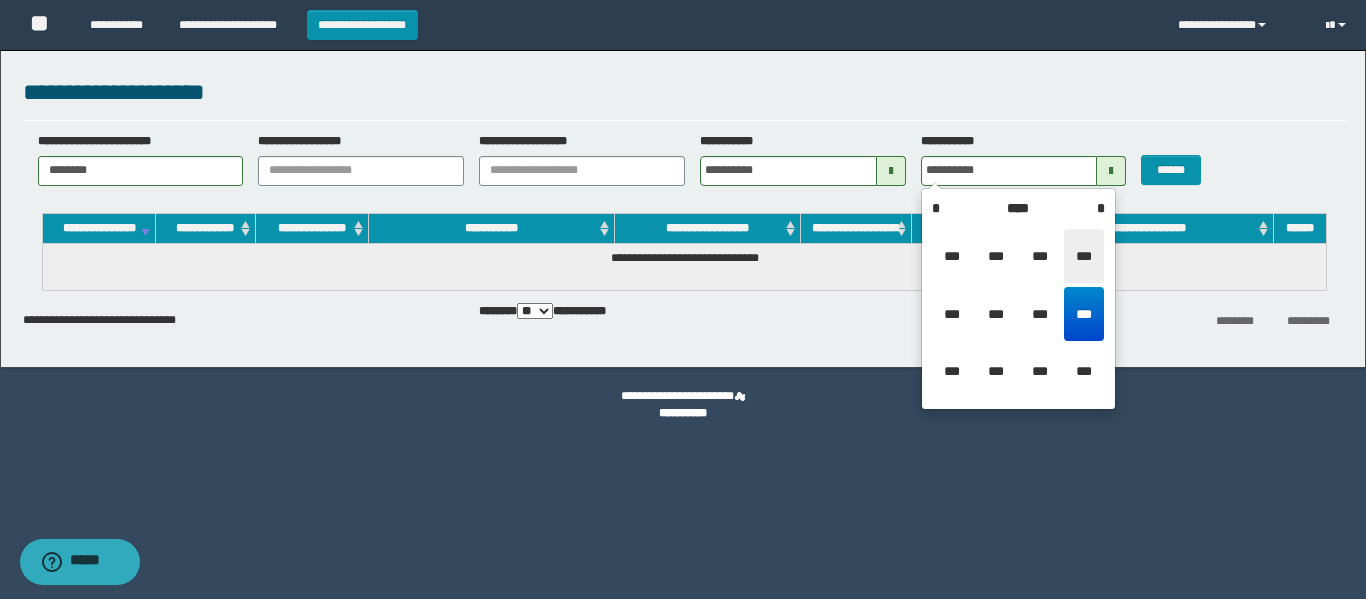 click on "***" at bounding box center [1084, 256] 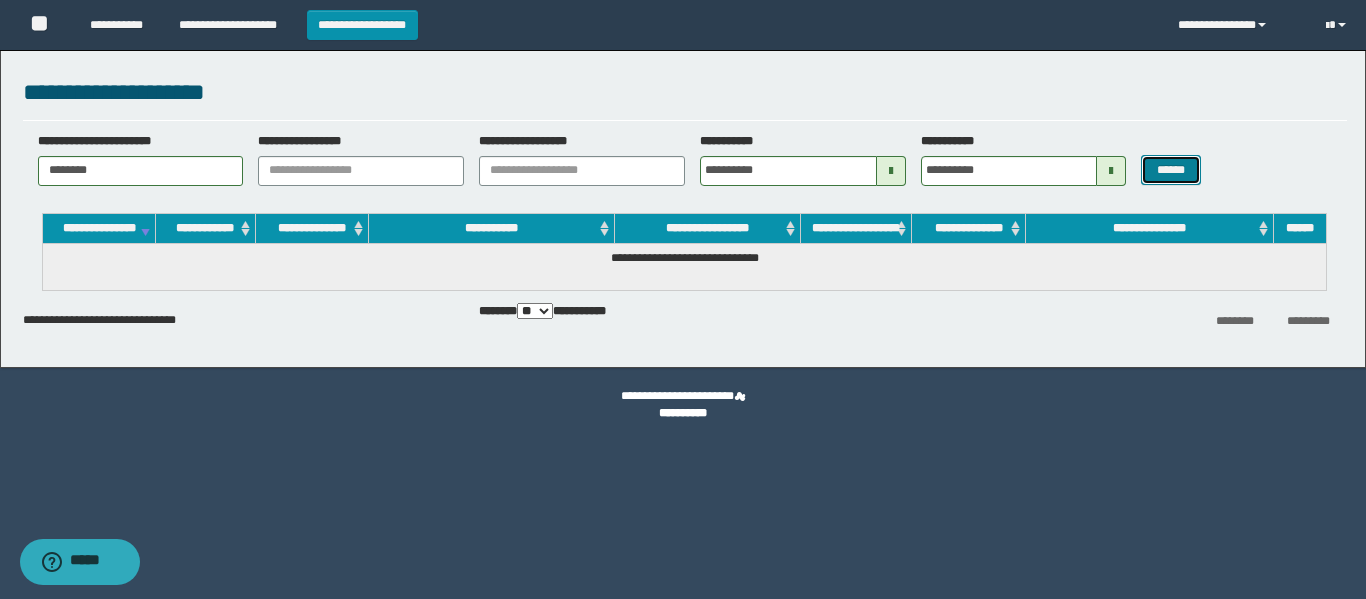 click on "******" at bounding box center [1170, 170] 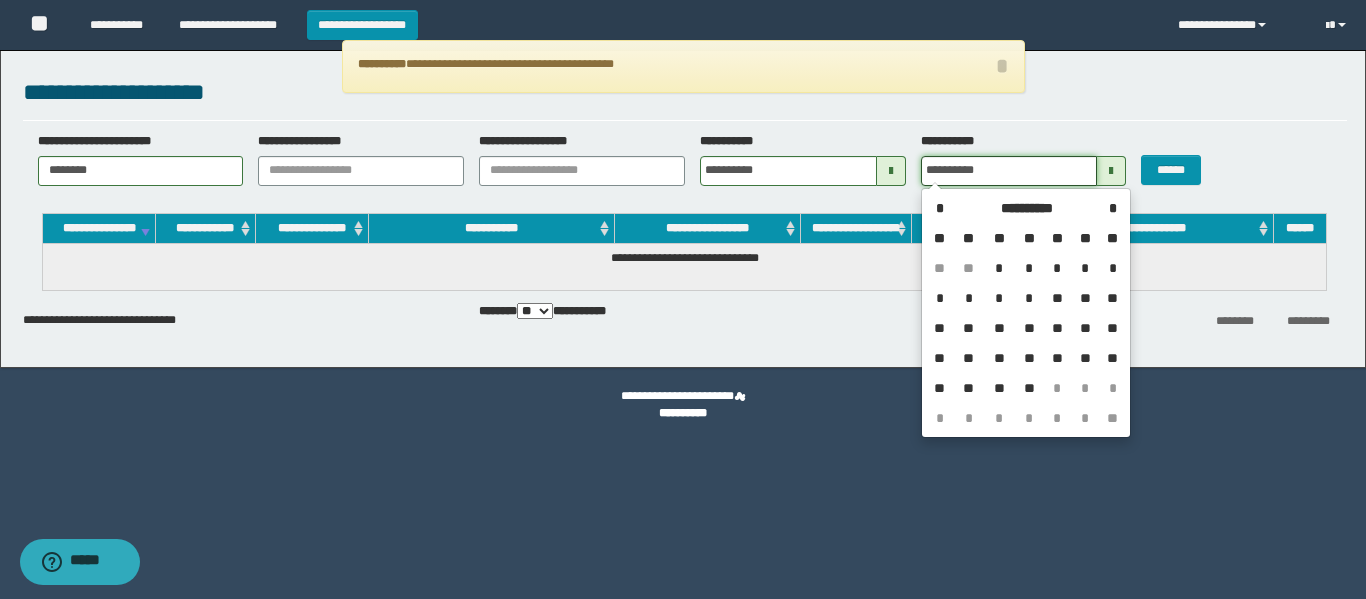 click on "**********" at bounding box center (1009, 171) 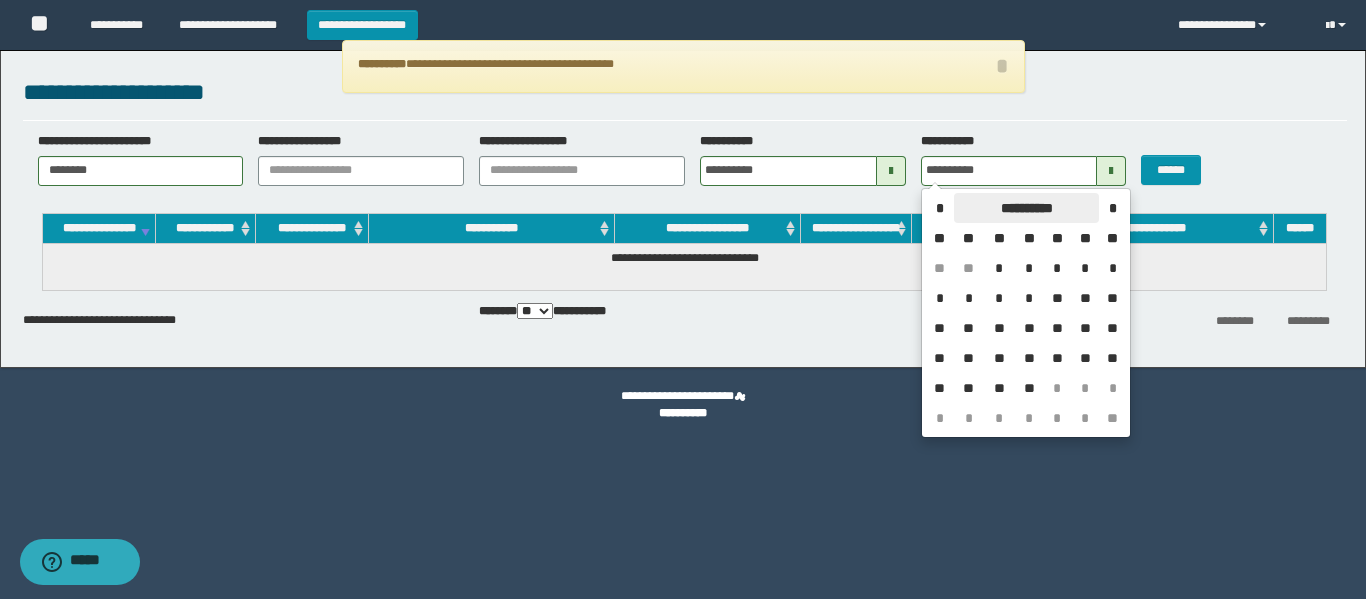 click on "**********" at bounding box center (1026, 208) 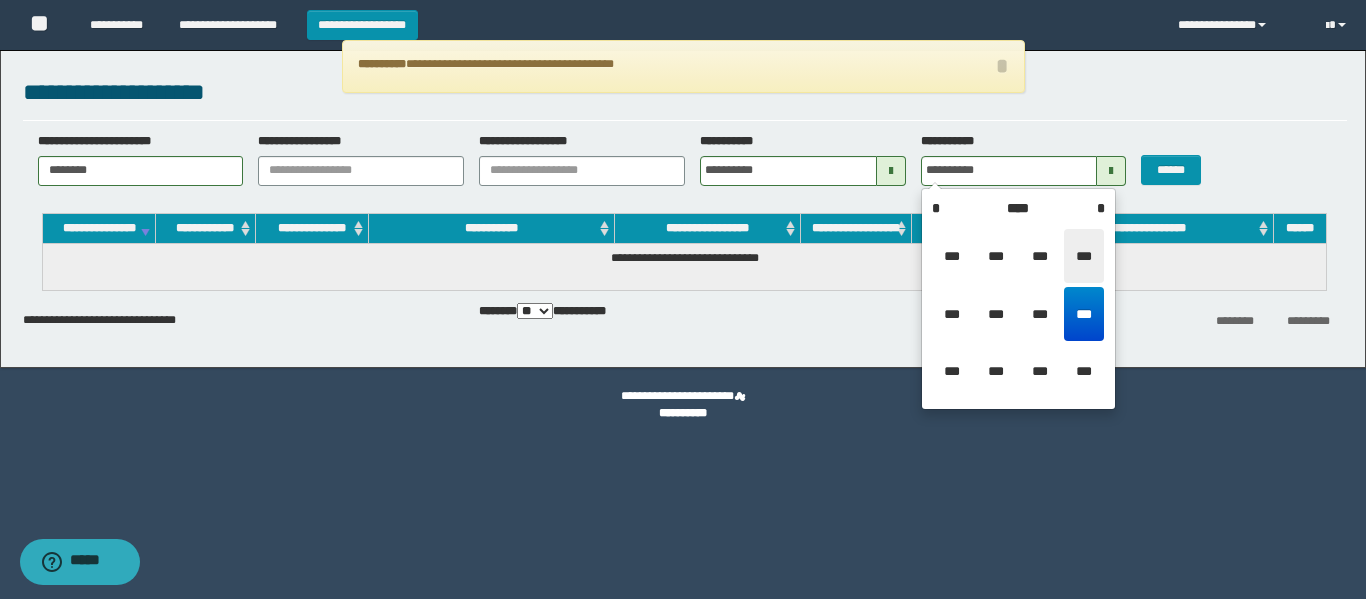 click on "***" at bounding box center [1084, 256] 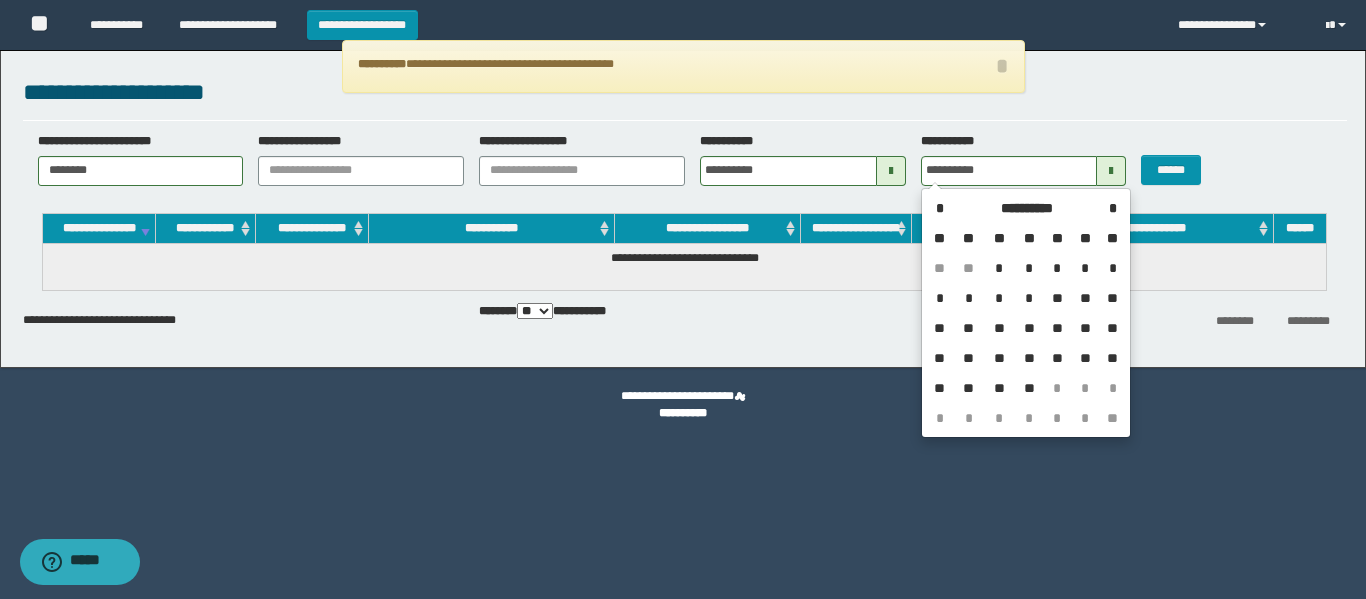 click on "**" at bounding box center [1029, 388] 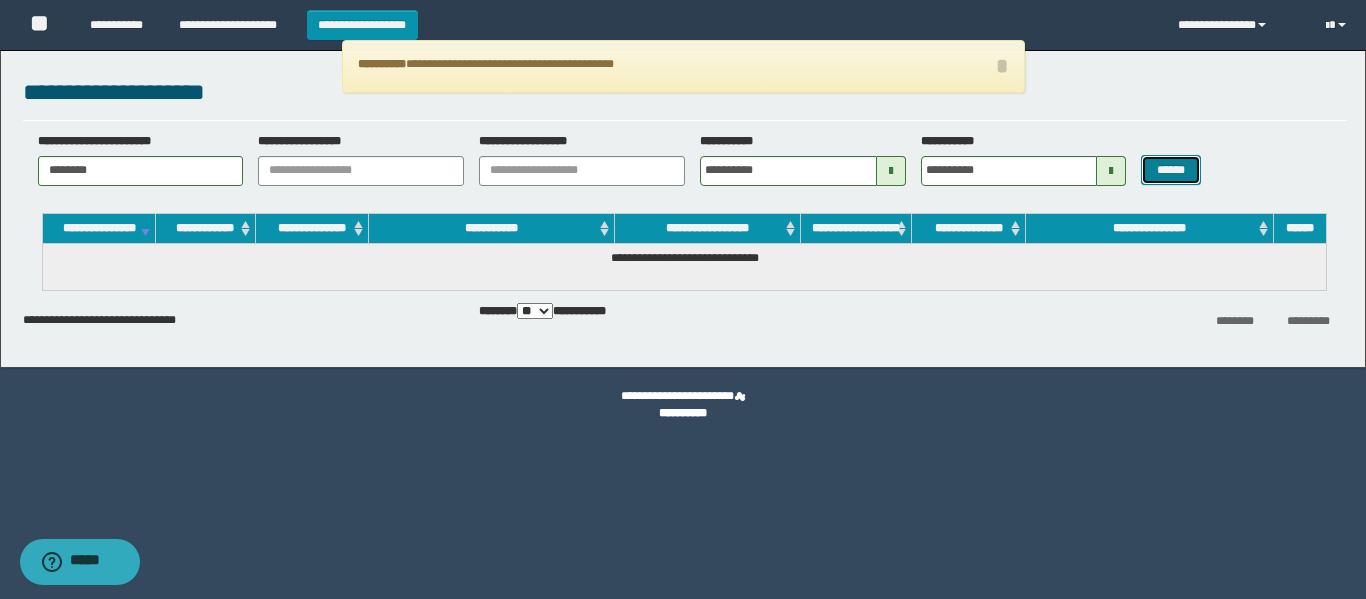click on "******" at bounding box center (1170, 170) 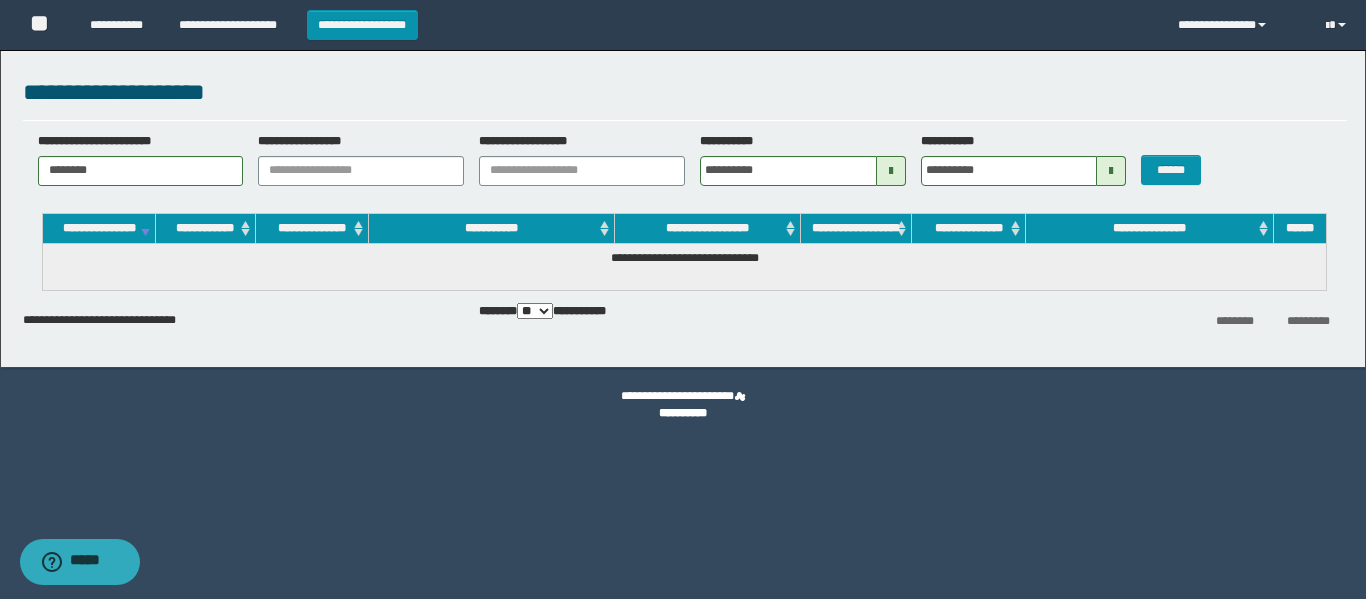 click at bounding box center (1111, 171) 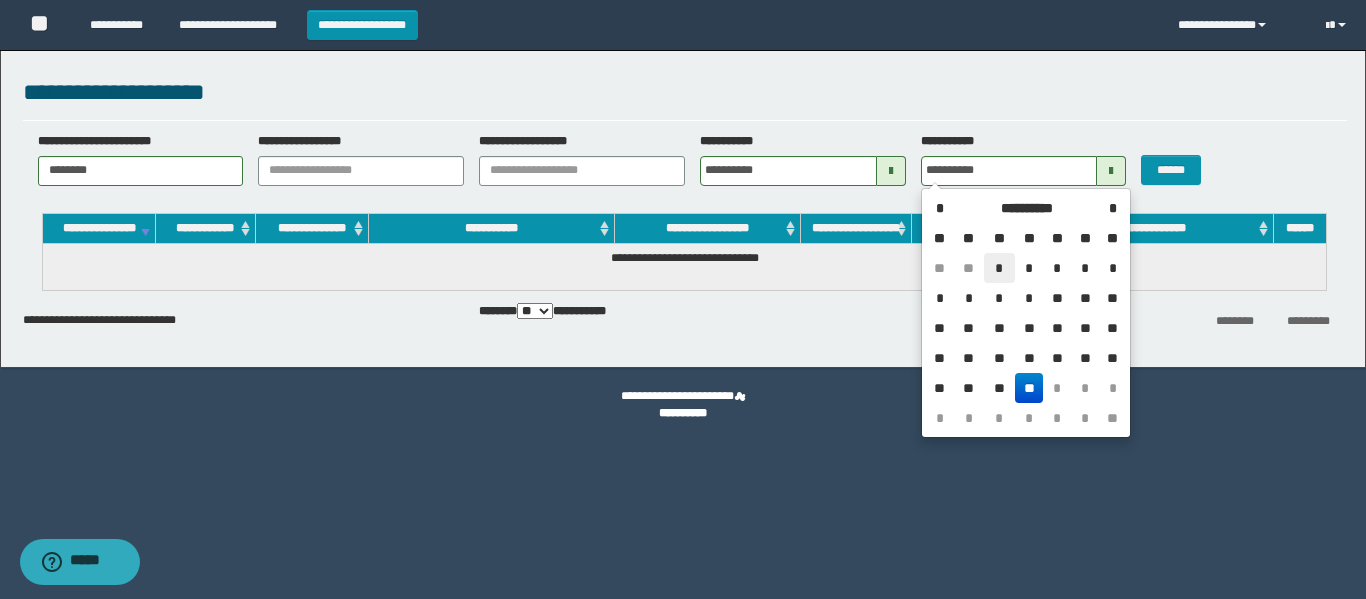 click on "*" at bounding box center [1000, 268] 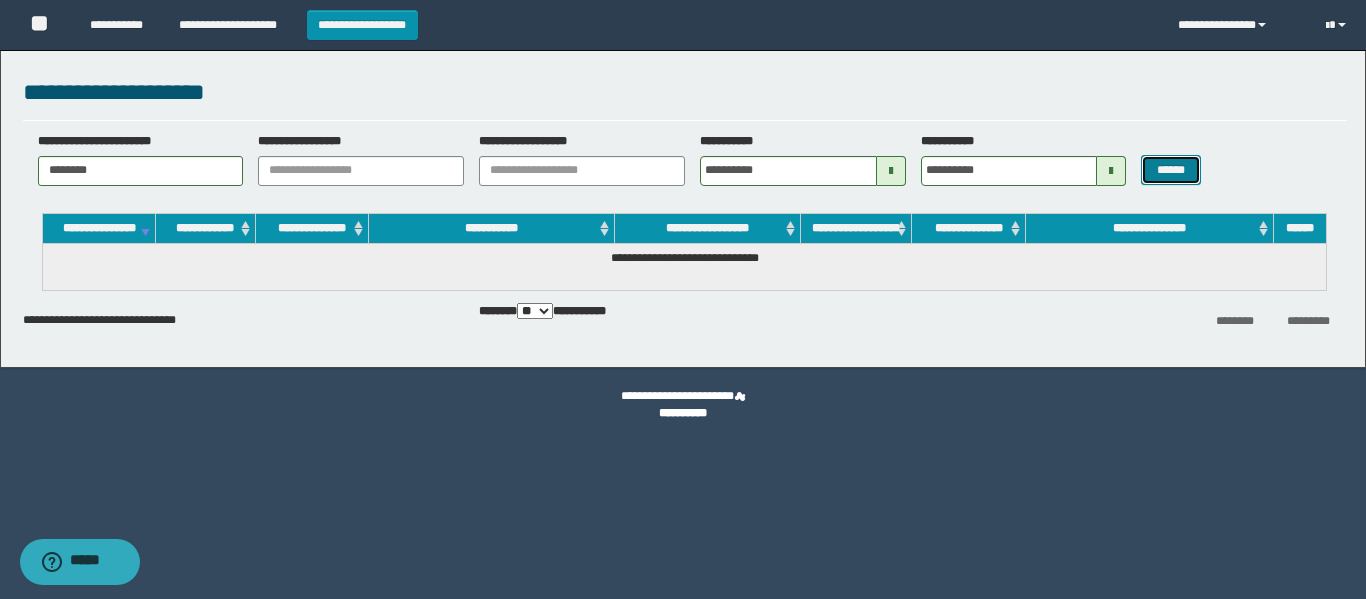 click on "******" at bounding box center (1170, 170) 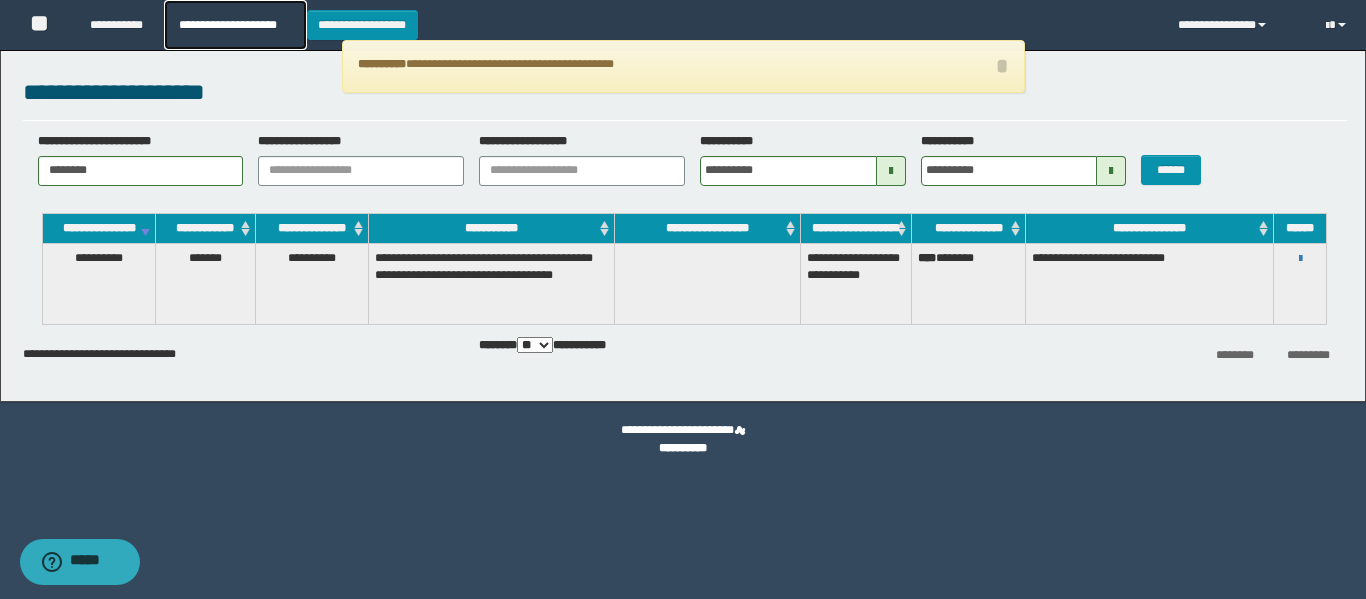 click on "**********" at bounding box center (235, 25) 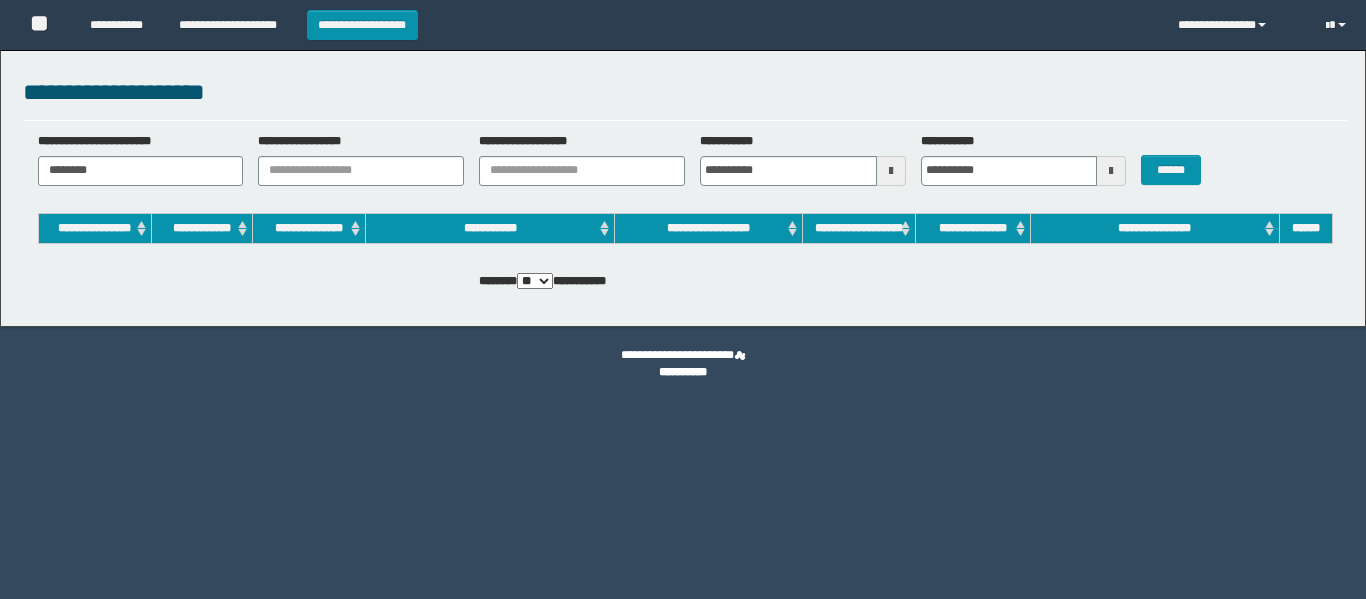 scroll, scrollTop: 0, scrollLeft: 0, axis: both 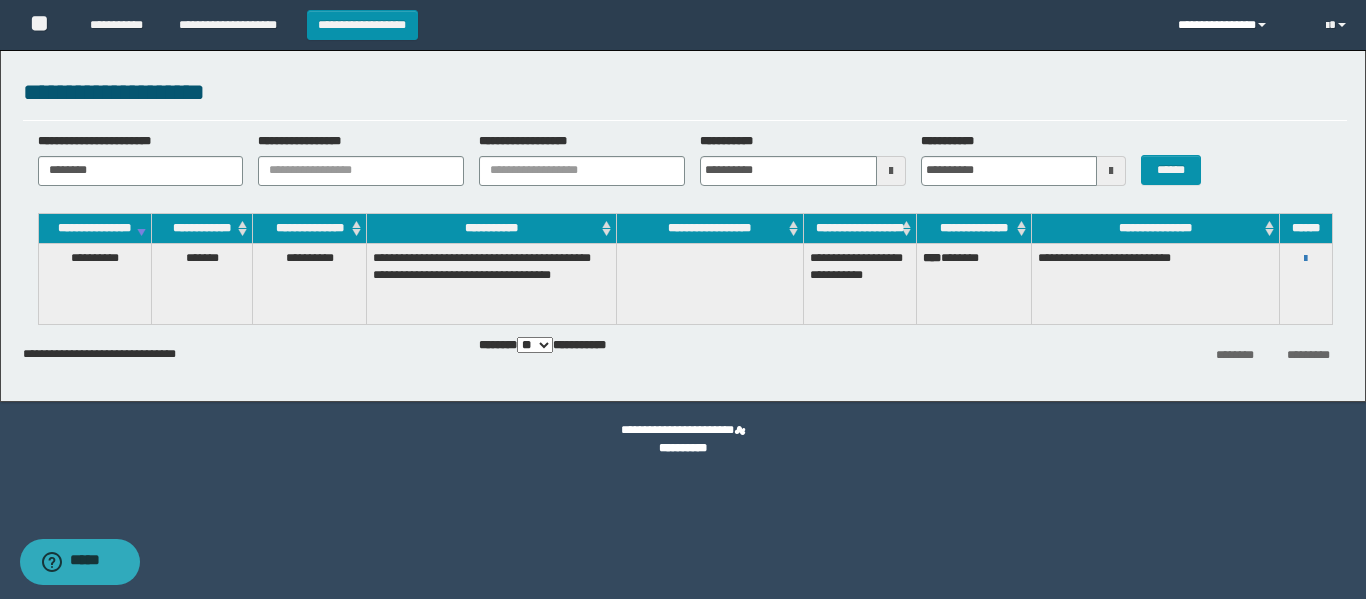 click on "**********" at bounding box center [1237, 25] 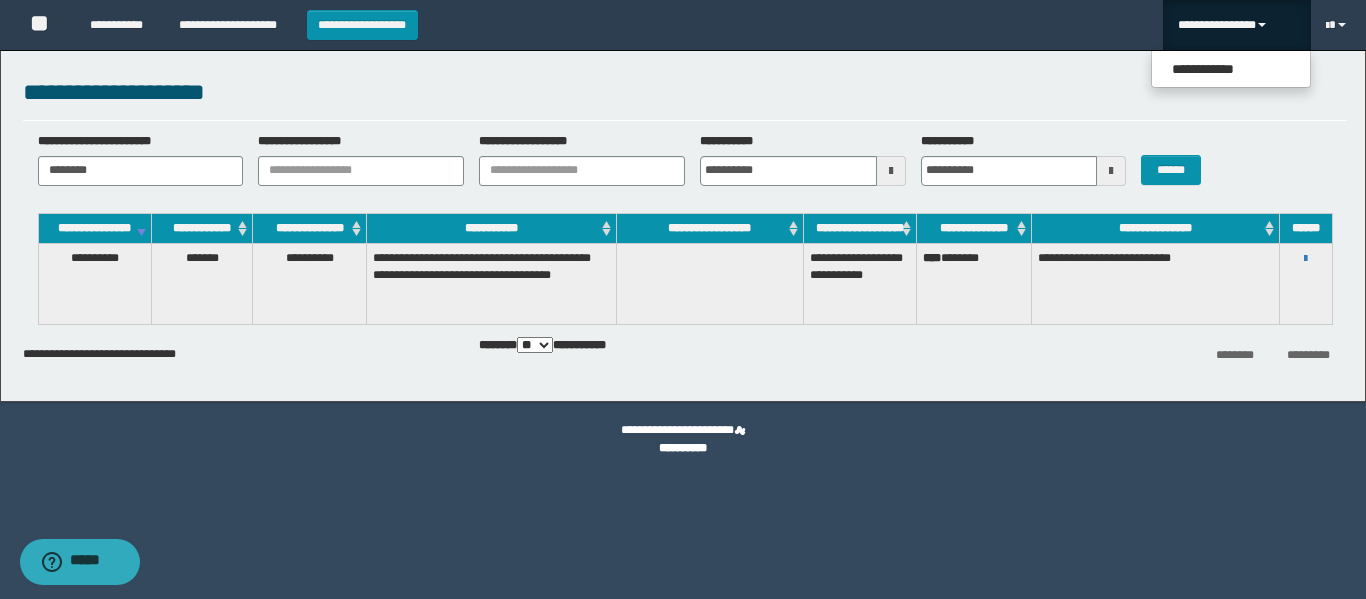 click on "**********" at bounding box center [1237, 25] 